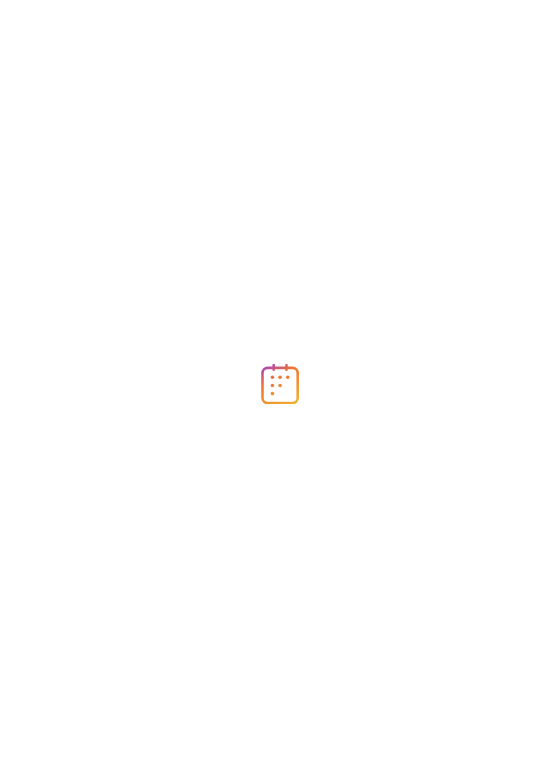 scroll, scrollTop: 0, scrollLeft: 0, axis: both 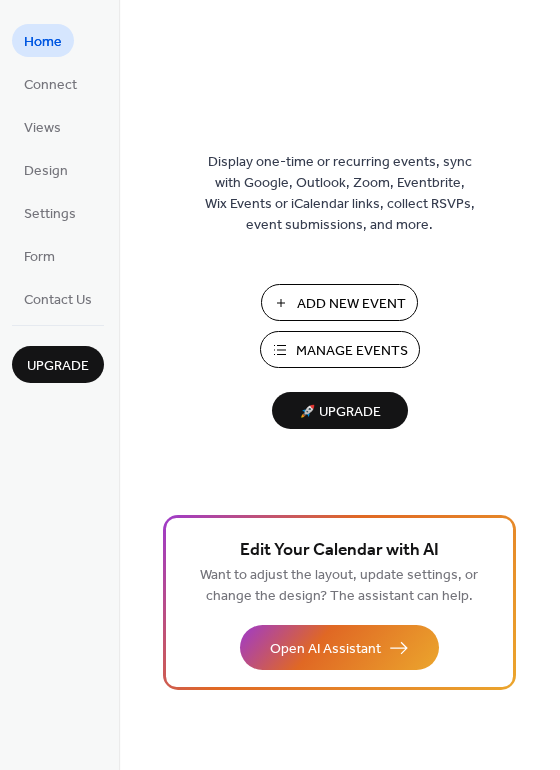 click on "Manage Events" at bounding box center [352, 351] 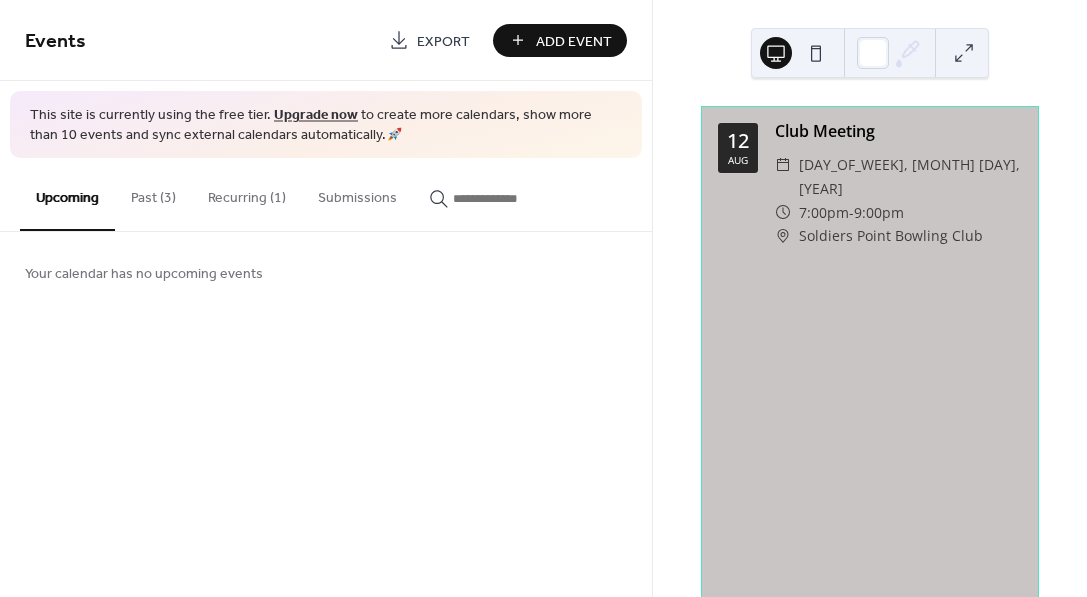 scroll, scrollTop: 0, scrollLeft: 0, axis: both 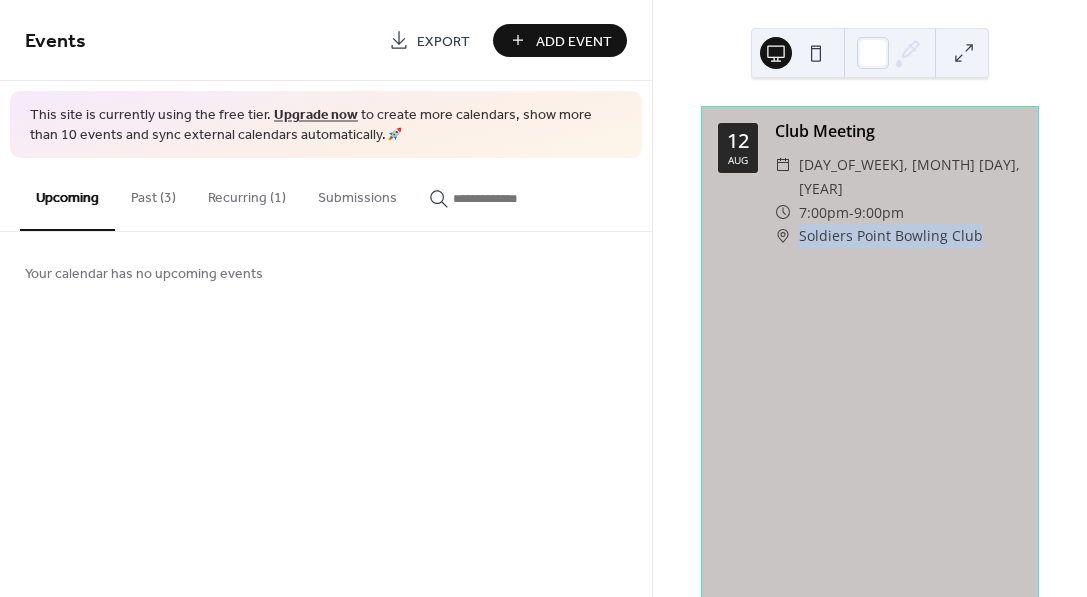 drag, startPoint x: 976, startPoint y: 210, endPoint x: 795, endPoint y: 217, distance: 181.13531 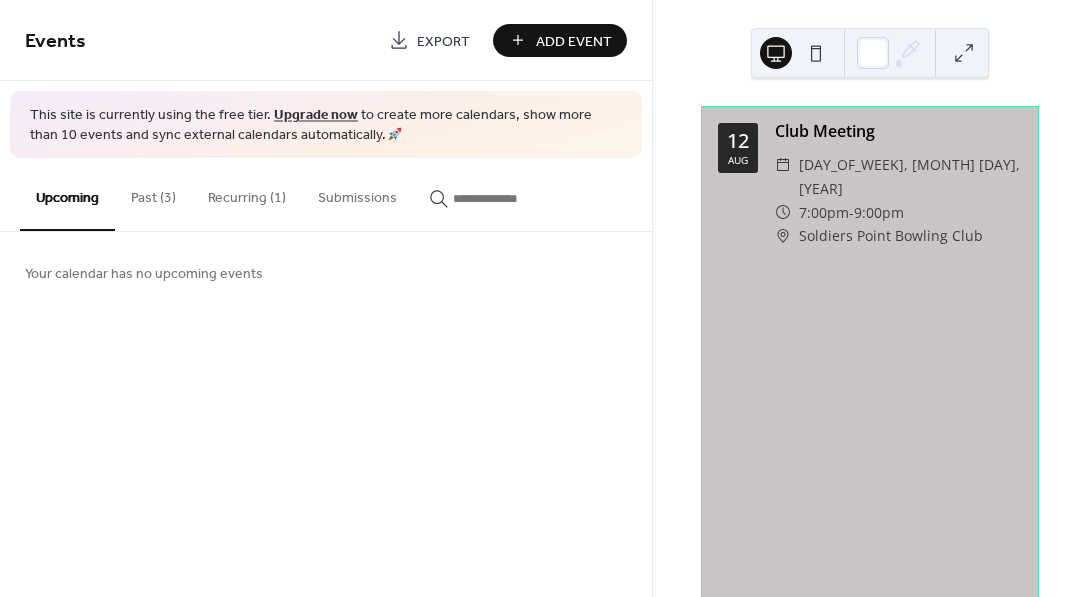 click on "Your calendar has no upcoming events" at bounding box center (326, 272) 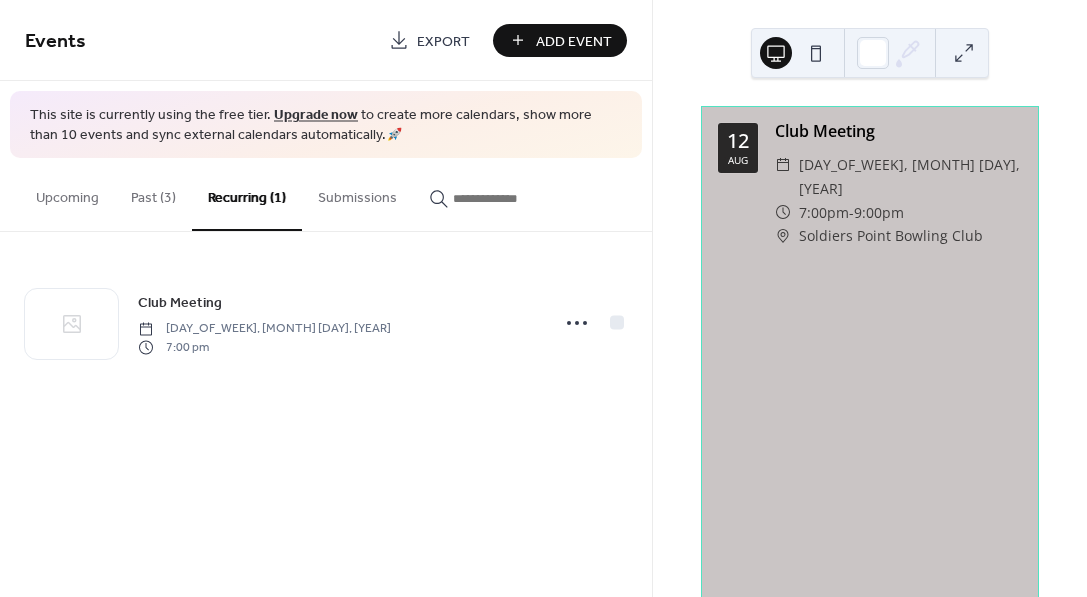click on "Recurring (1)" at bounding box center (247, 194) 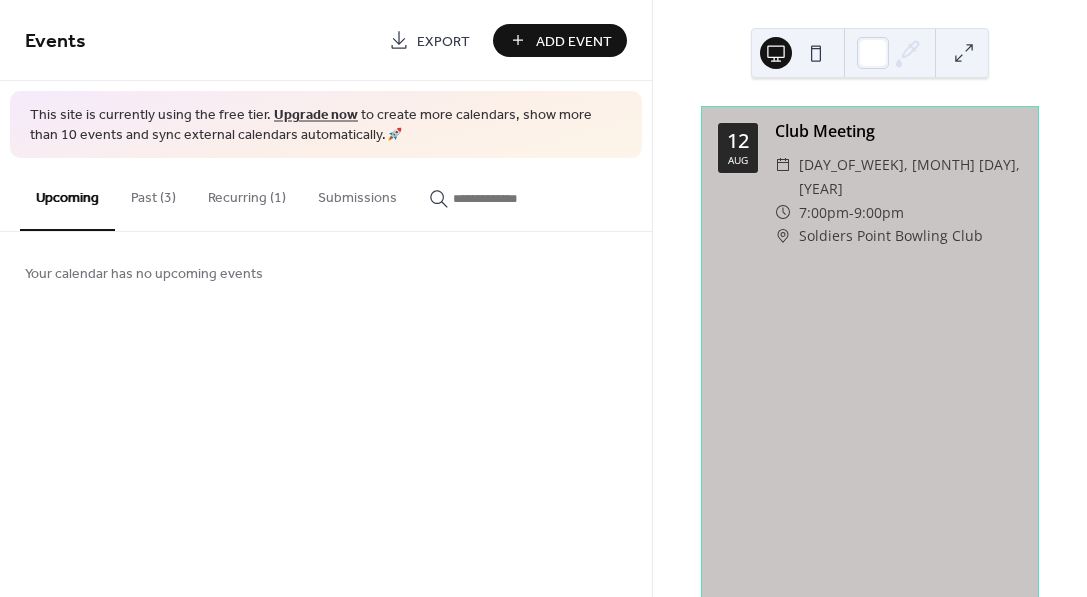 click on "Add Event" at bounding box center (574, 41) 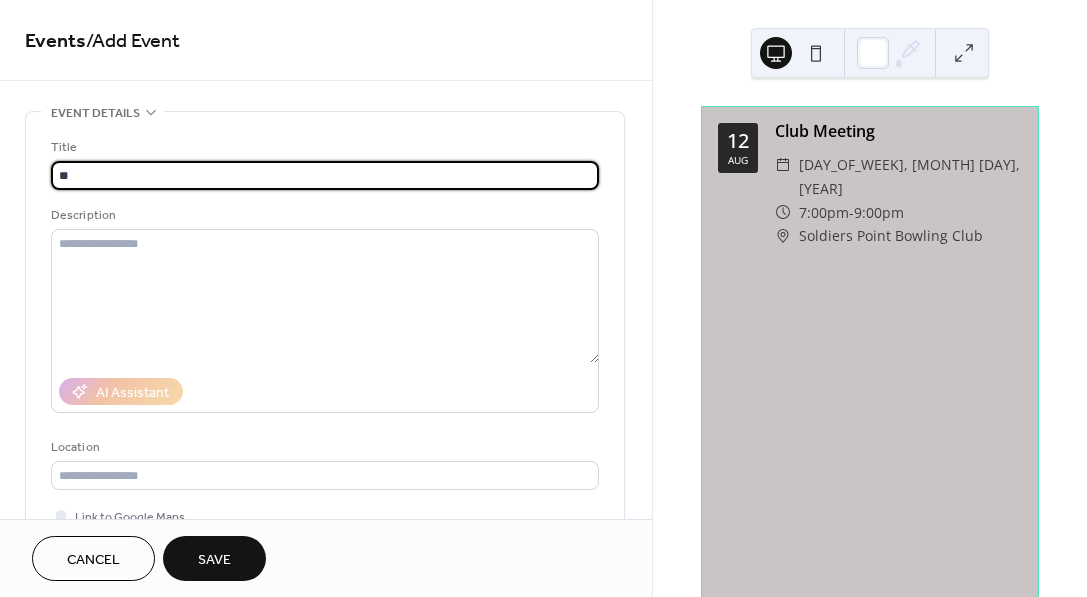 type on "*" 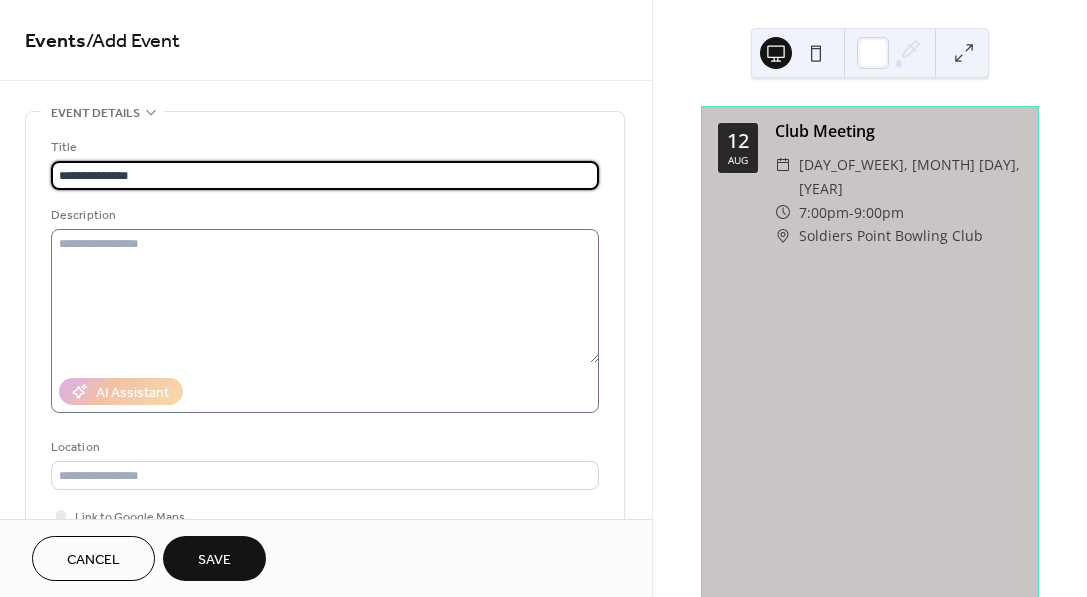 type on "**********" 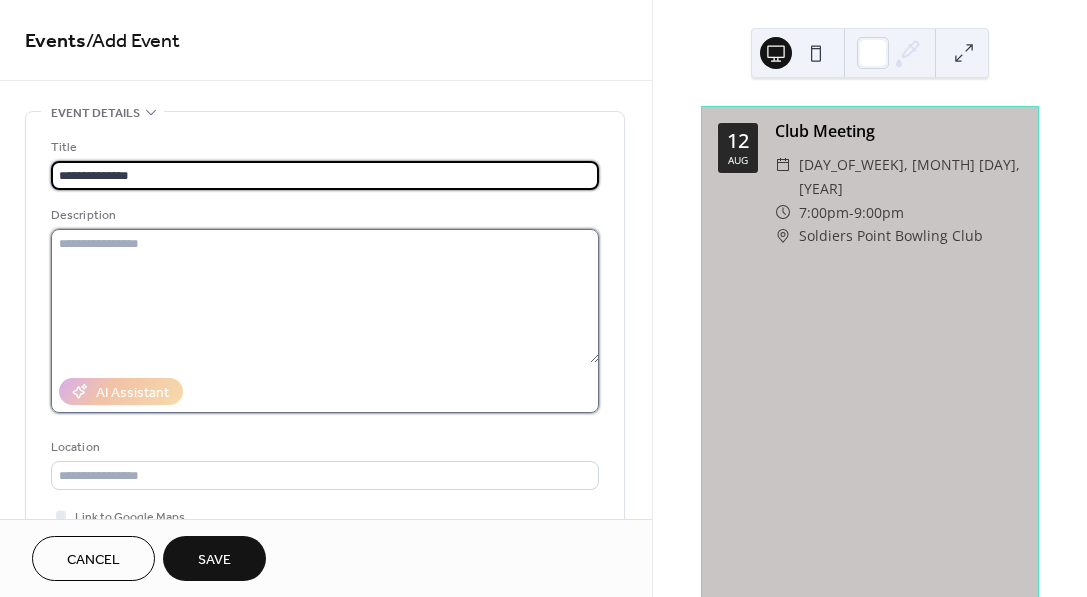 click at bounding box center [325, 296] 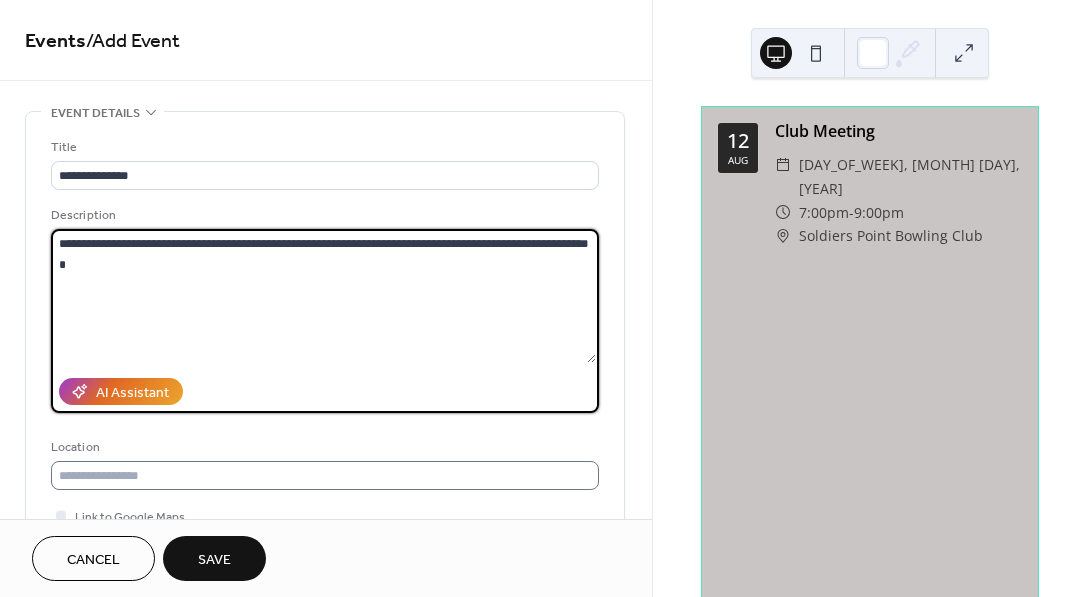 type on "**********" 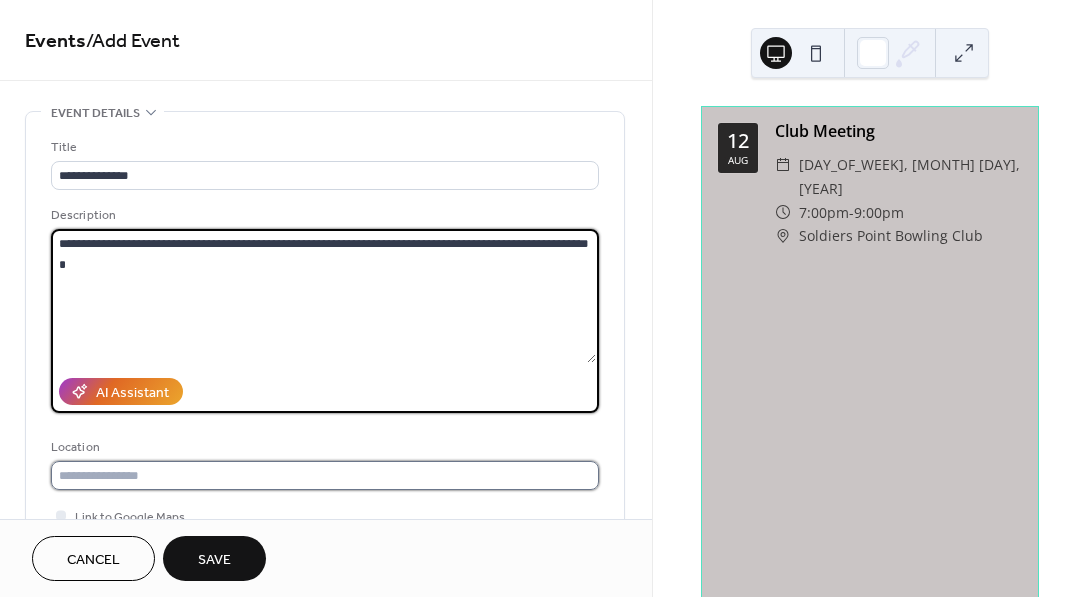 click at bounding box center [325, 475] 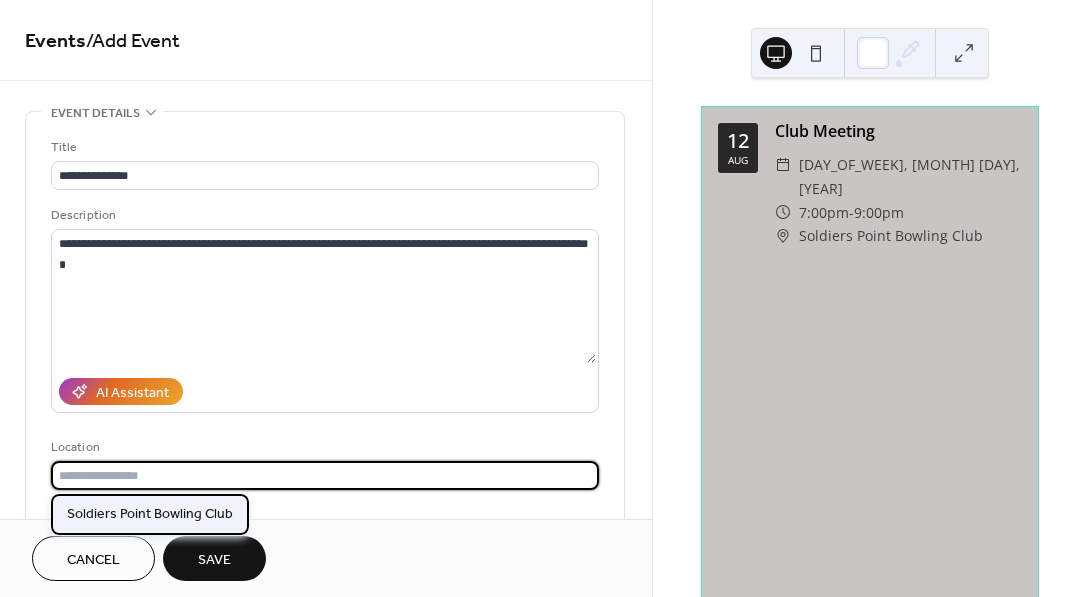 click on "Soldiers Point Bowling Club" at bounding box center [150, 513] 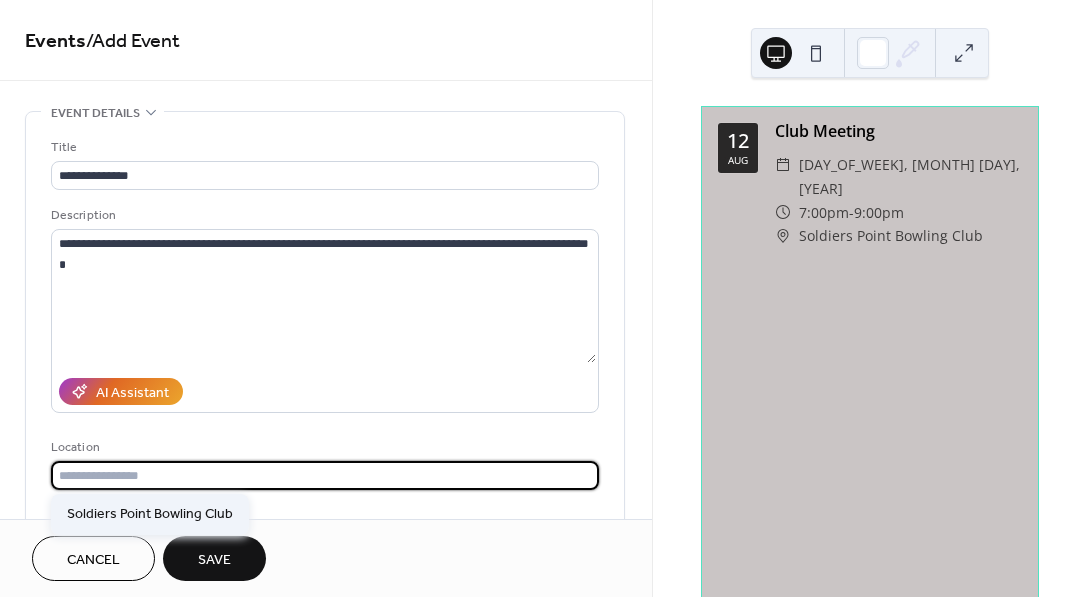 type on "**********" 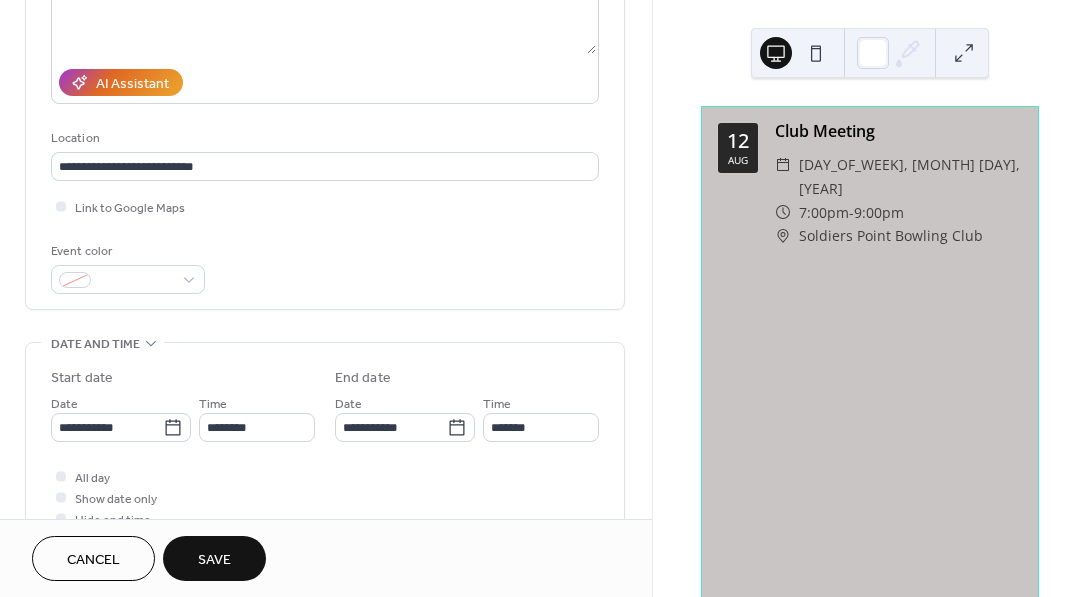 scroll, scrollTop: 309, scrollLeft: 0, axis: vertical 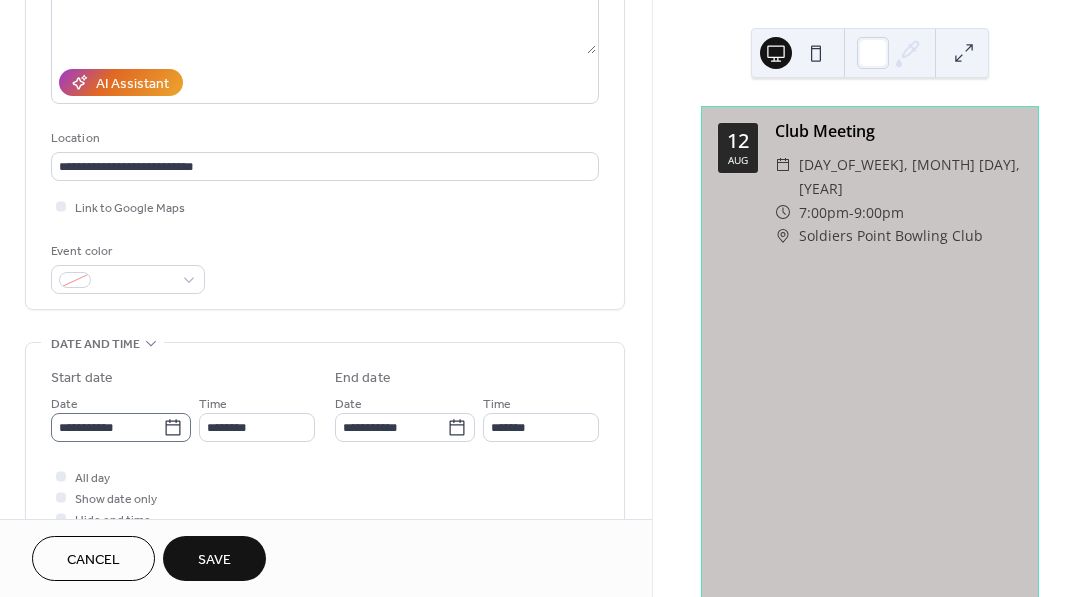 click 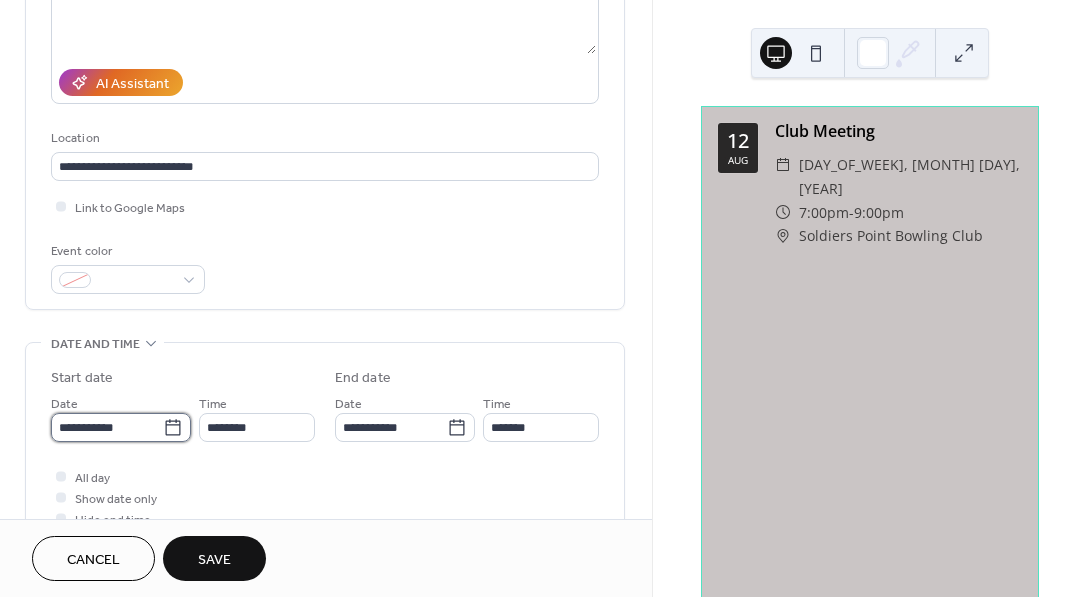 click on "**********" at bounding box center [107, 427] 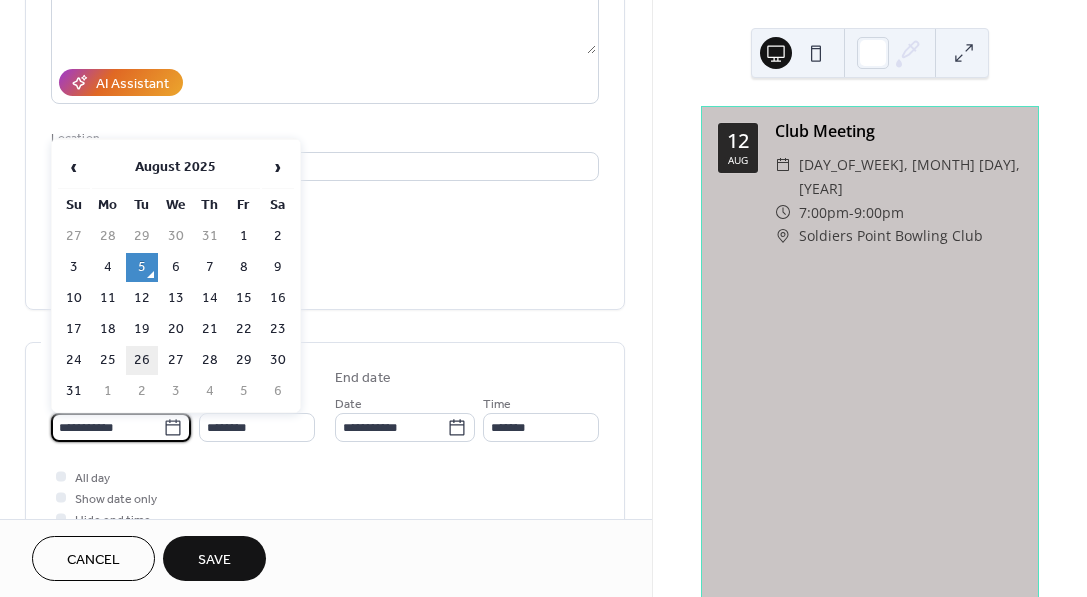 click on "26" at bounding box center (142, 360) 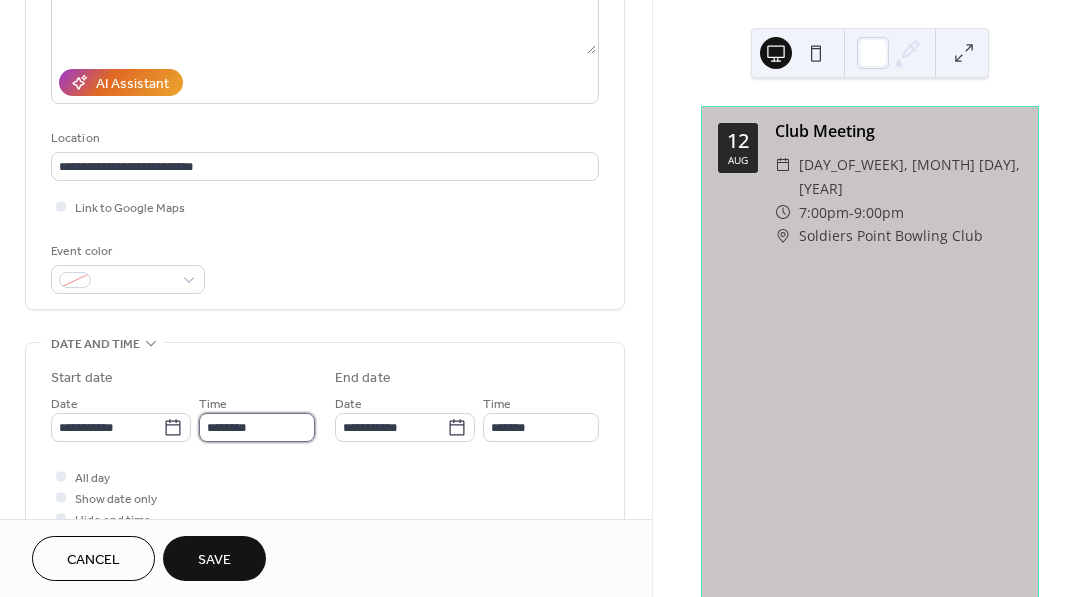 click on "********" at bounding box center (257, 427) 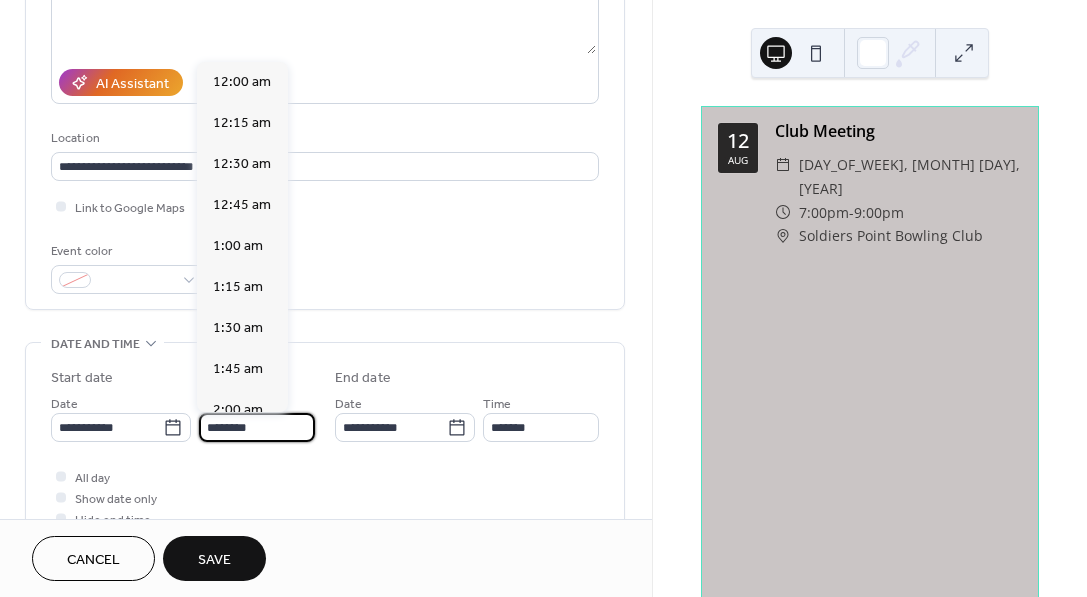 scroll, scrollTop: 1946, scrollLeft: 0, axis: vertical 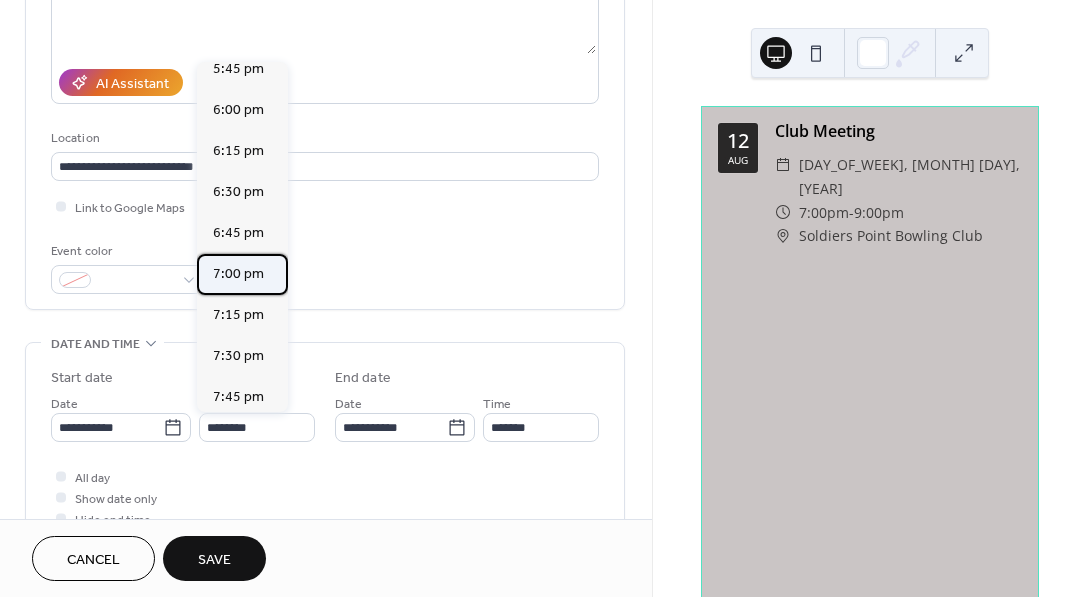 click on "7:00 pm" at bounding box center (238, 273) 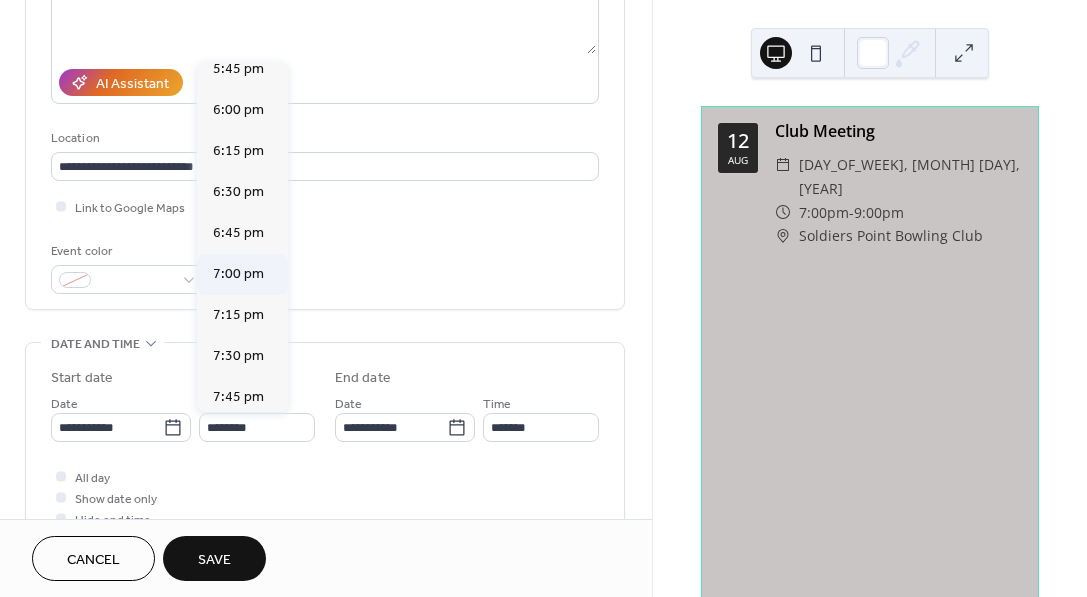 type on "*******" 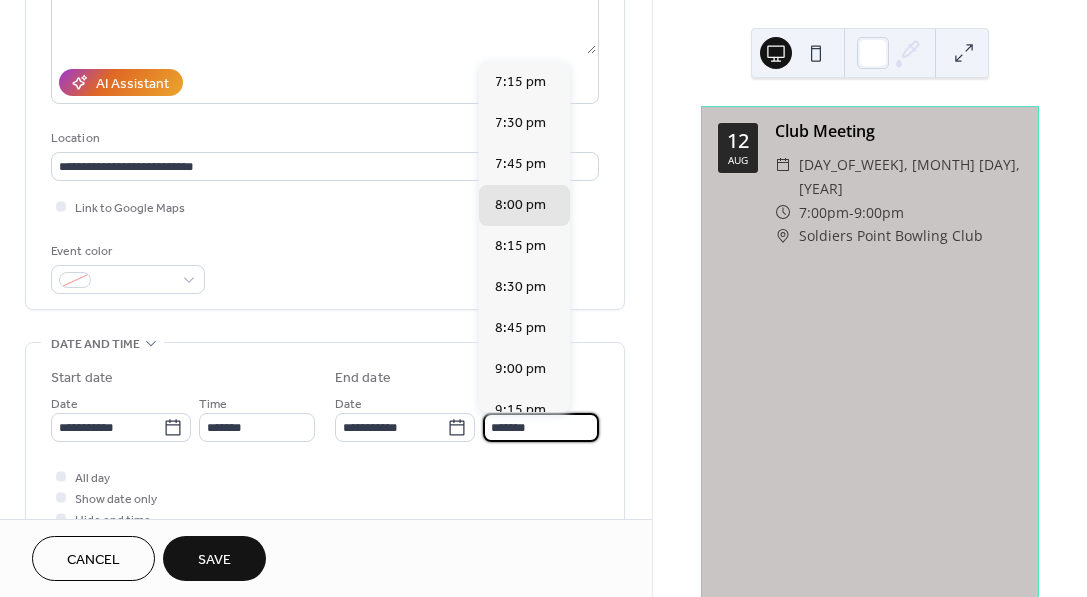 click on "*******" at bounding box center [541, 427] 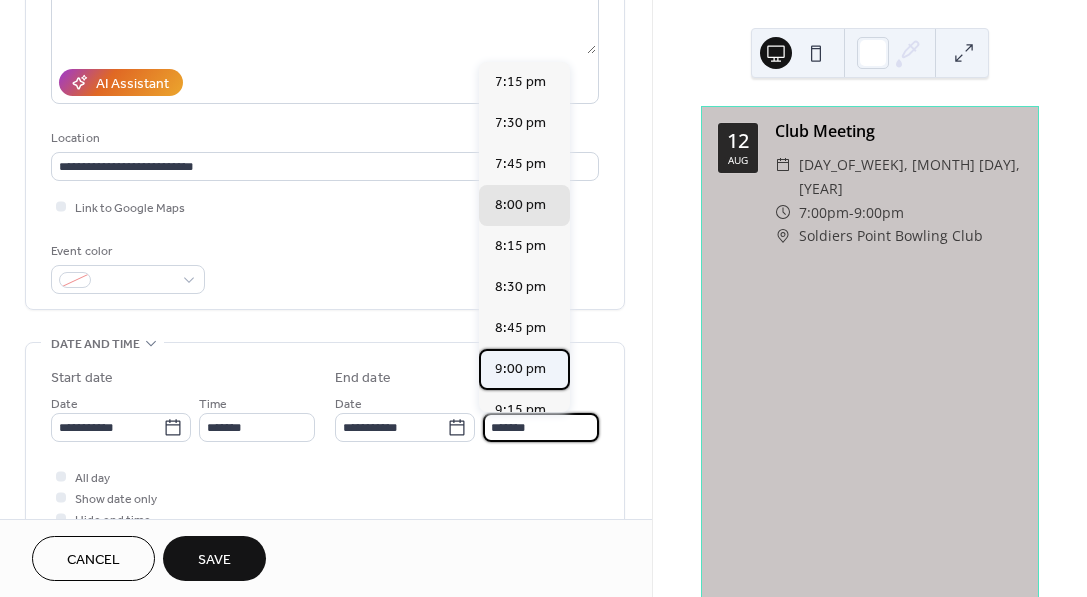 click on "9:00 pm" at bounding box center [520, 368] 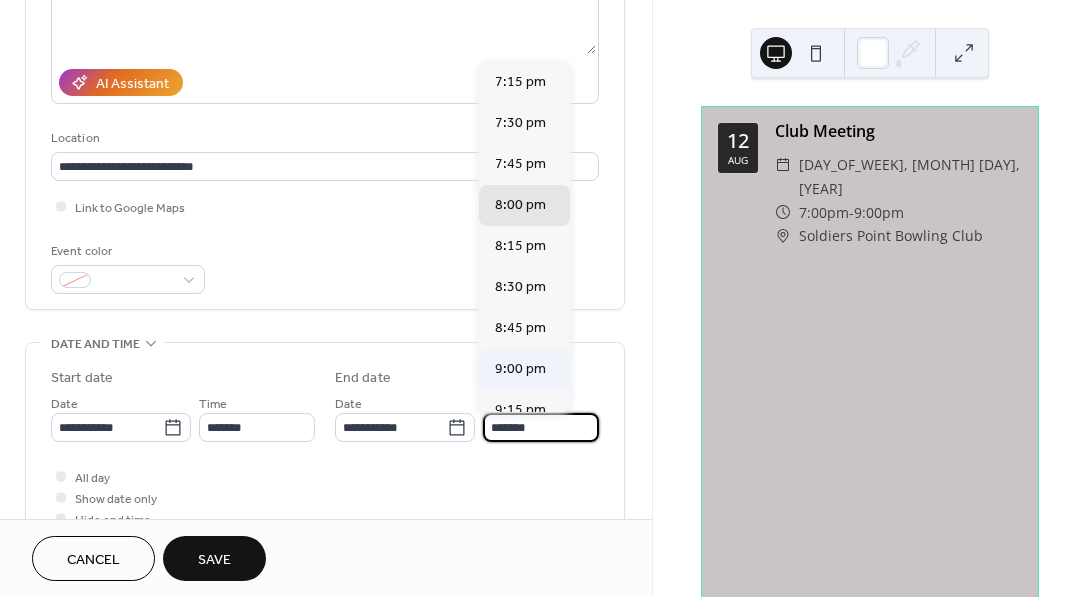 type on "*******" 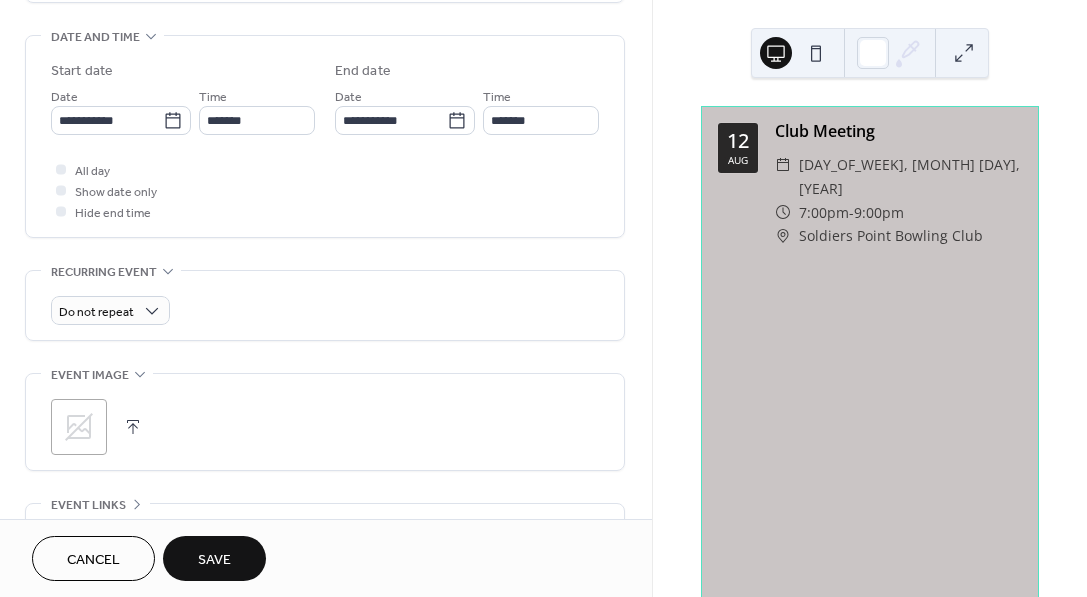 scroll, scrollTop: 620, scrollLeft: 0, axis: vertical 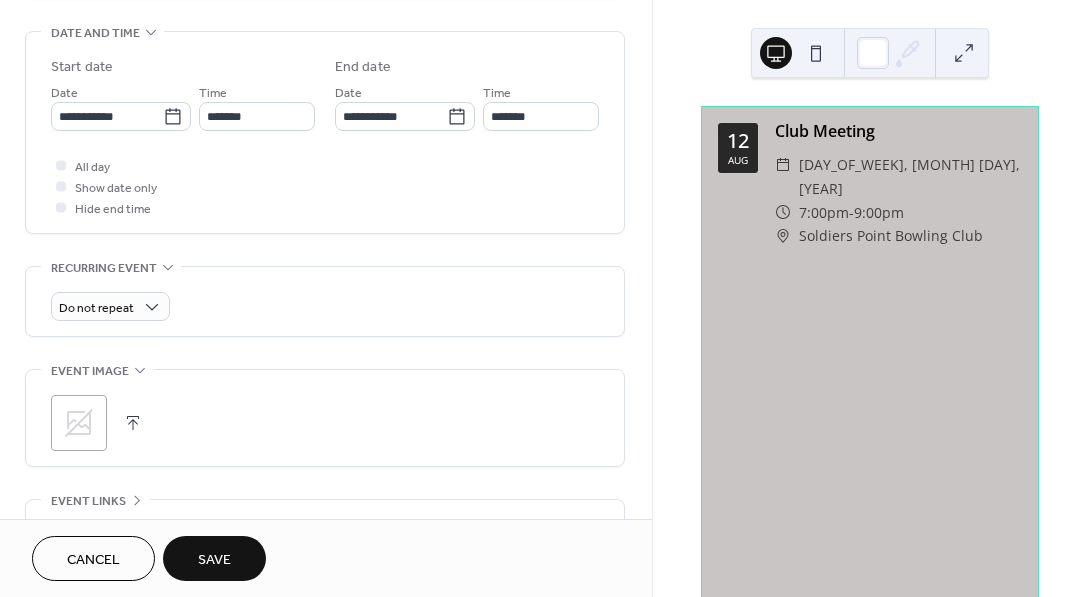 click 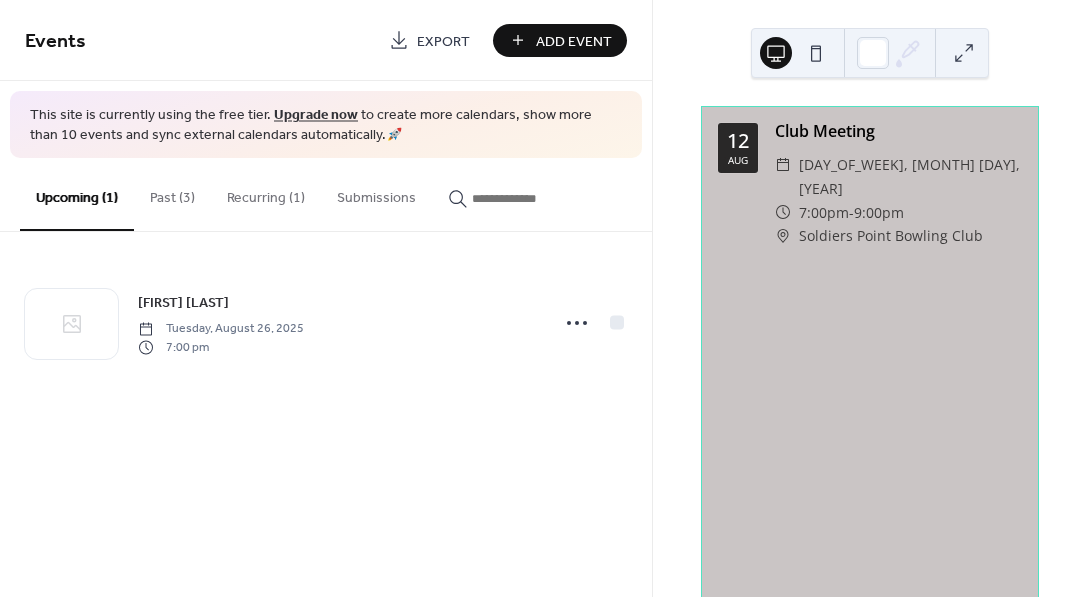 click on "Recurring (1)" at bounding box center (266, 193) 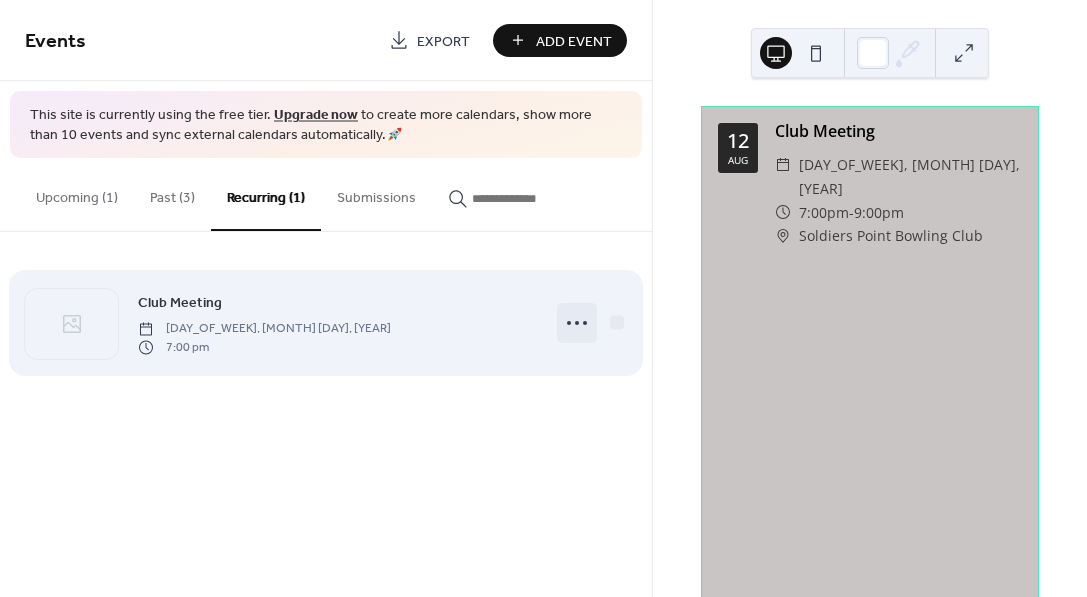 click 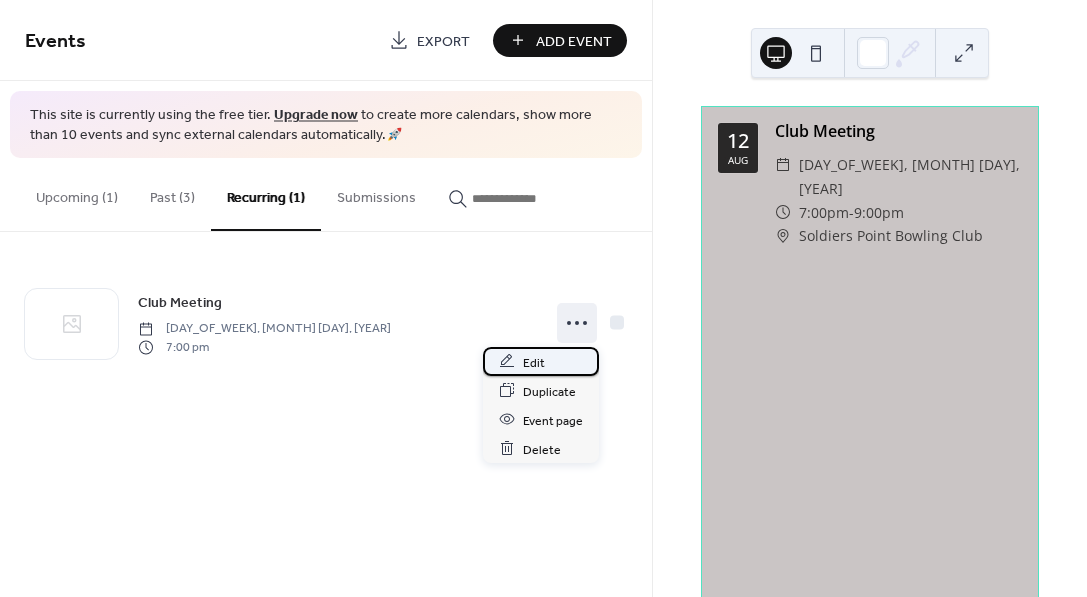 click on "Edit" at bounding box center (541, 361) 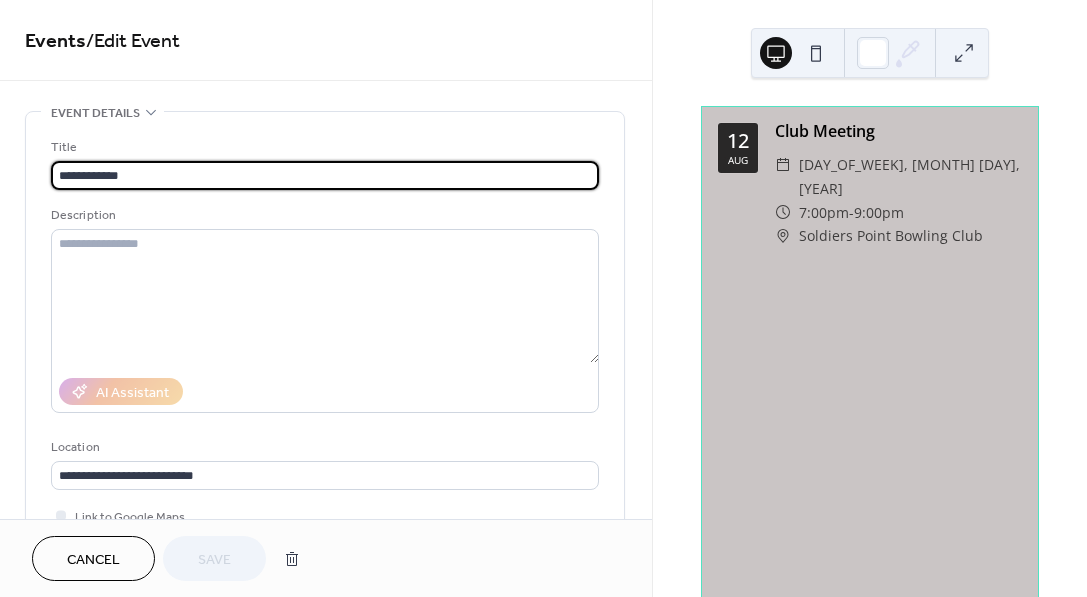type on "**********" 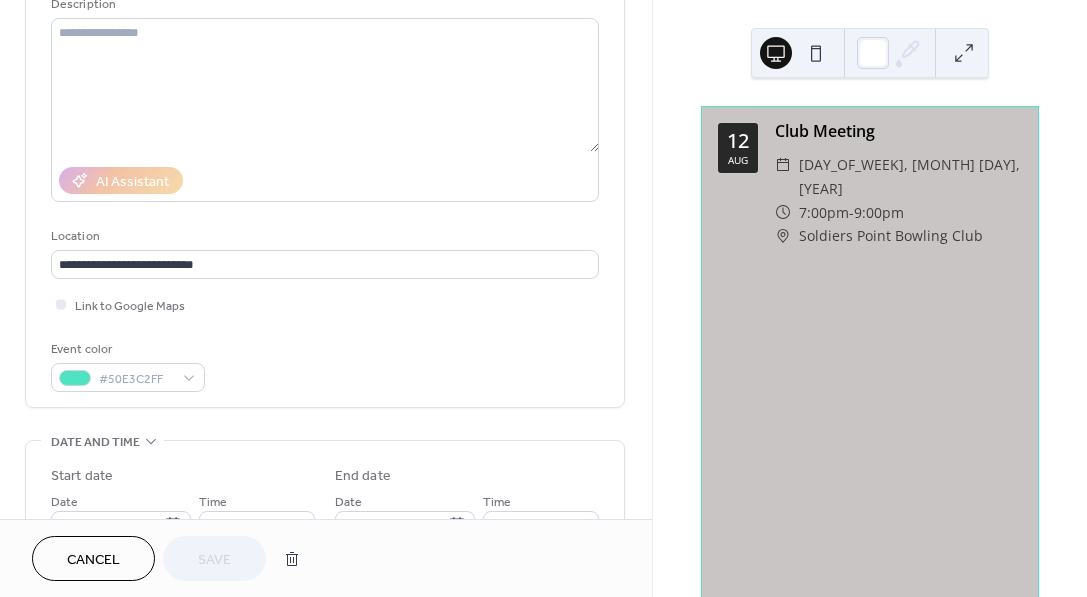 scroll, scrollTop: 211, scrollLeft: 0, axis: vertical 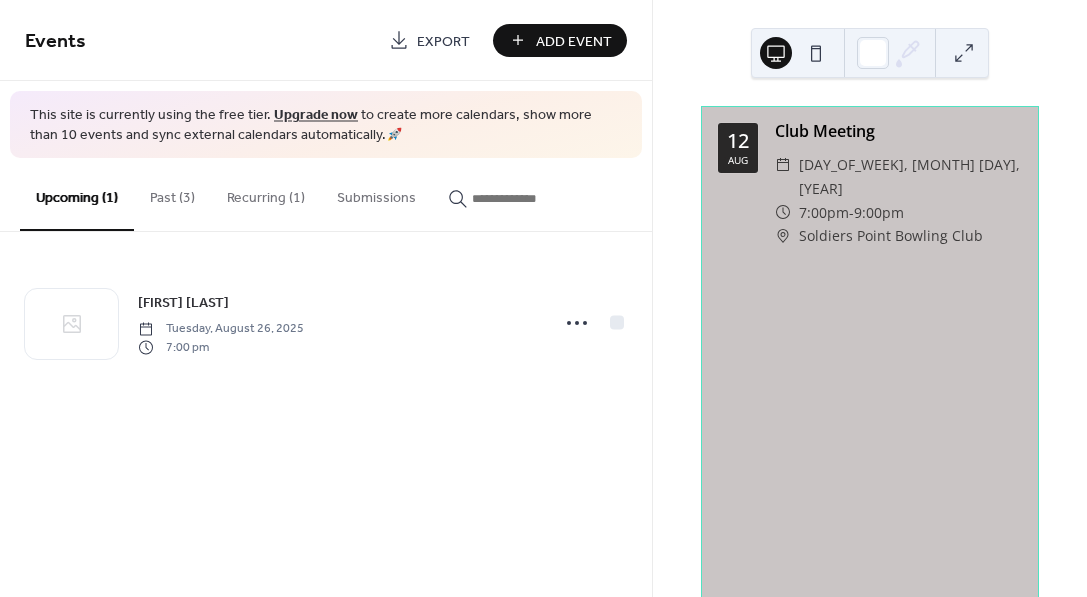 click on "9:00pm" at bounding box center [879, 213] 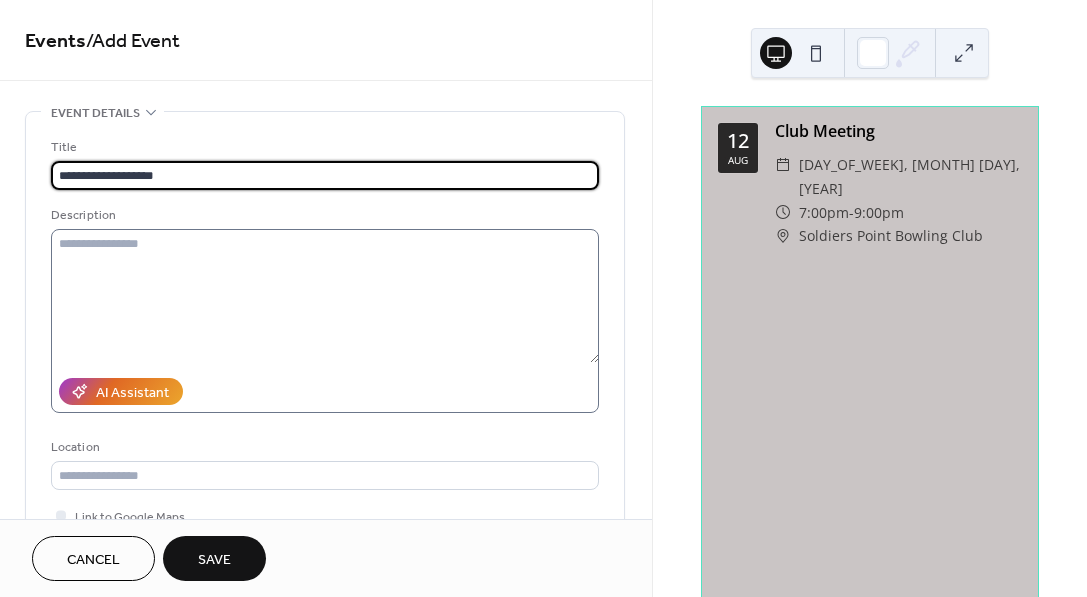 type on "**********" 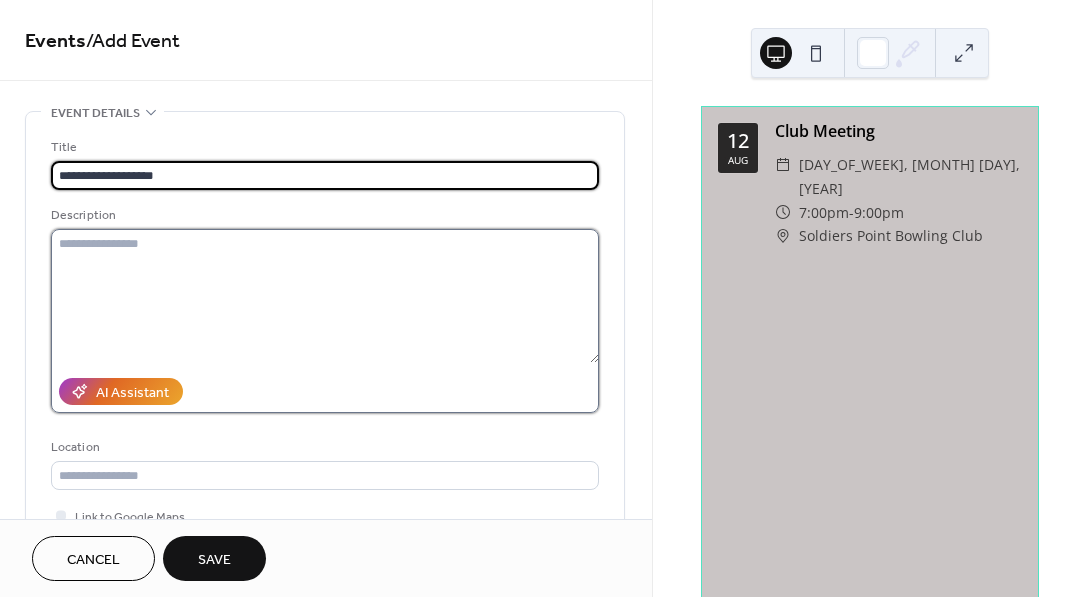 click at bounding box center [325, 296] 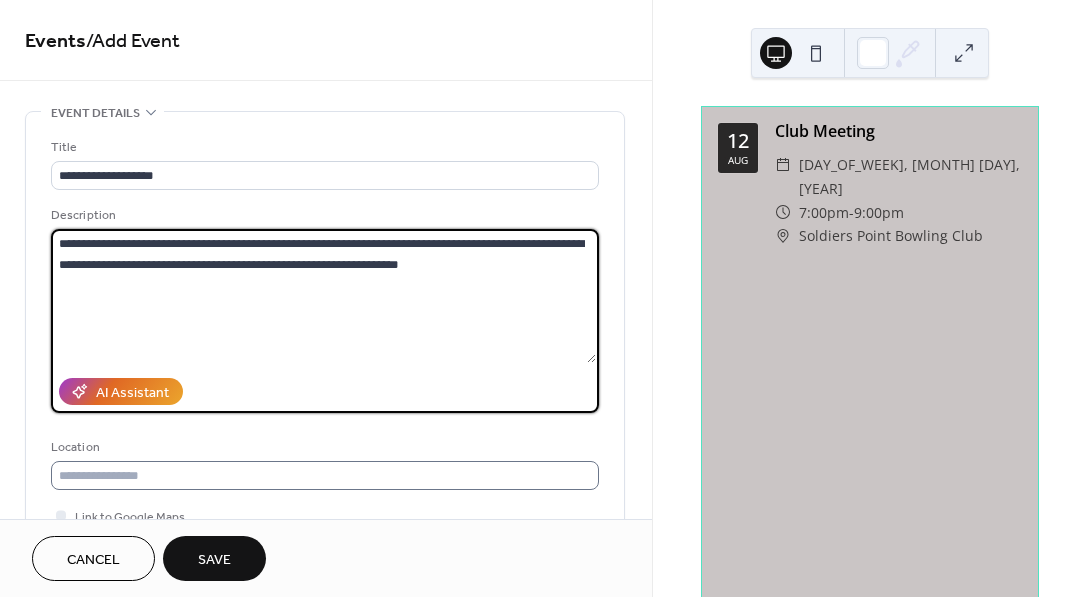 type on "**********" 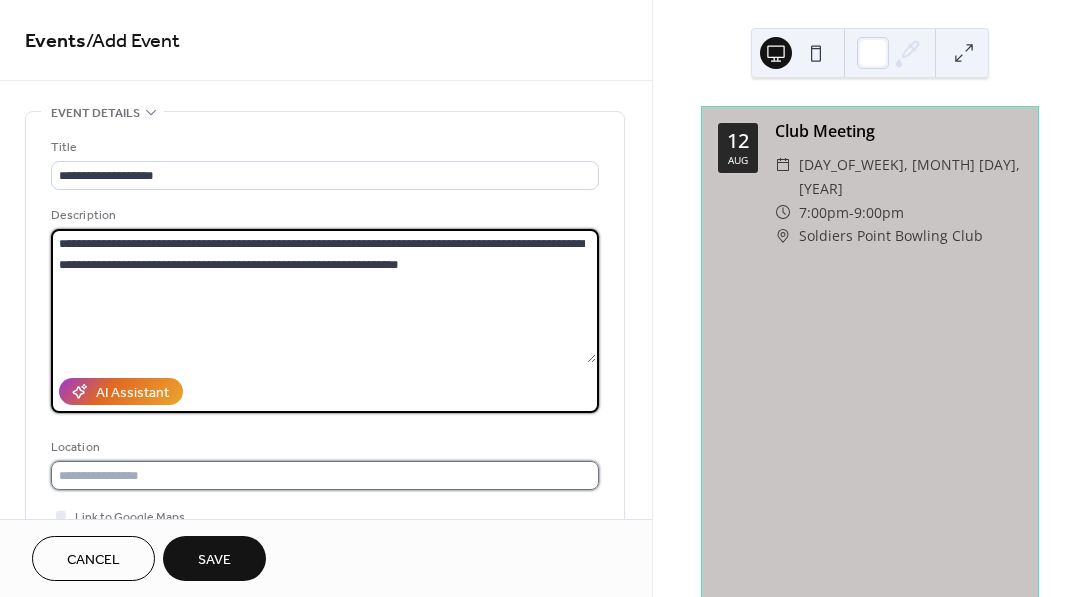 click at bounding box center (325, 475) 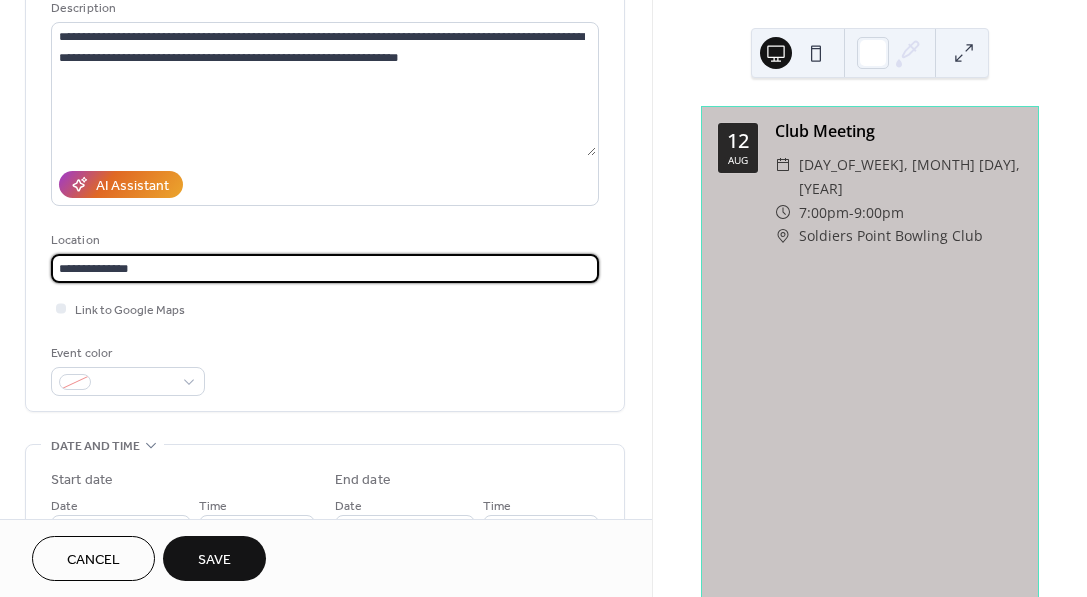 scroll, scrollTop: 300, scrollLeft: 0, axis: vertical 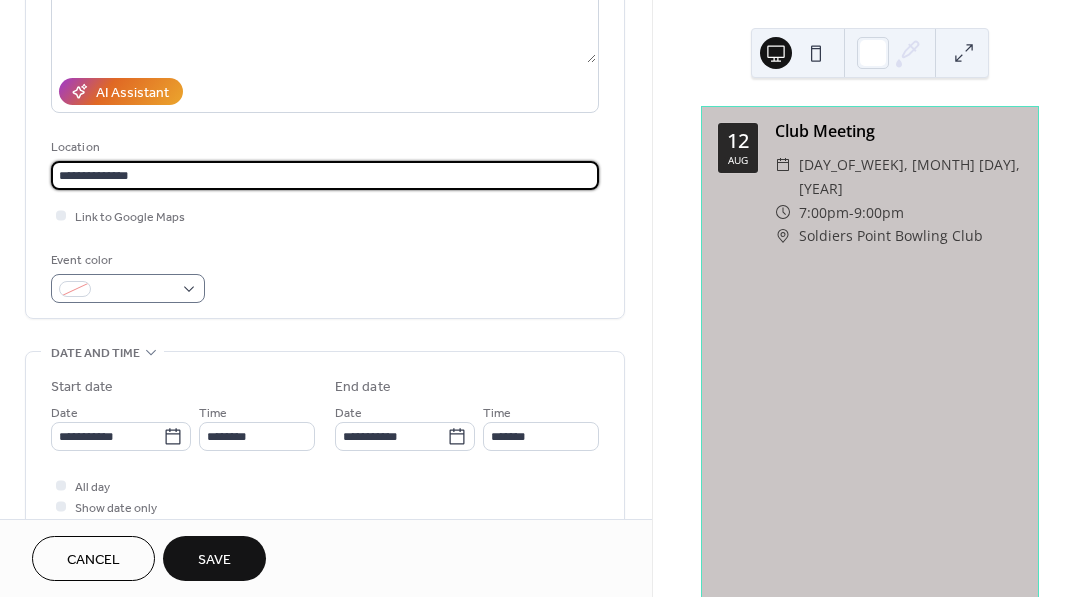 type on "**********" 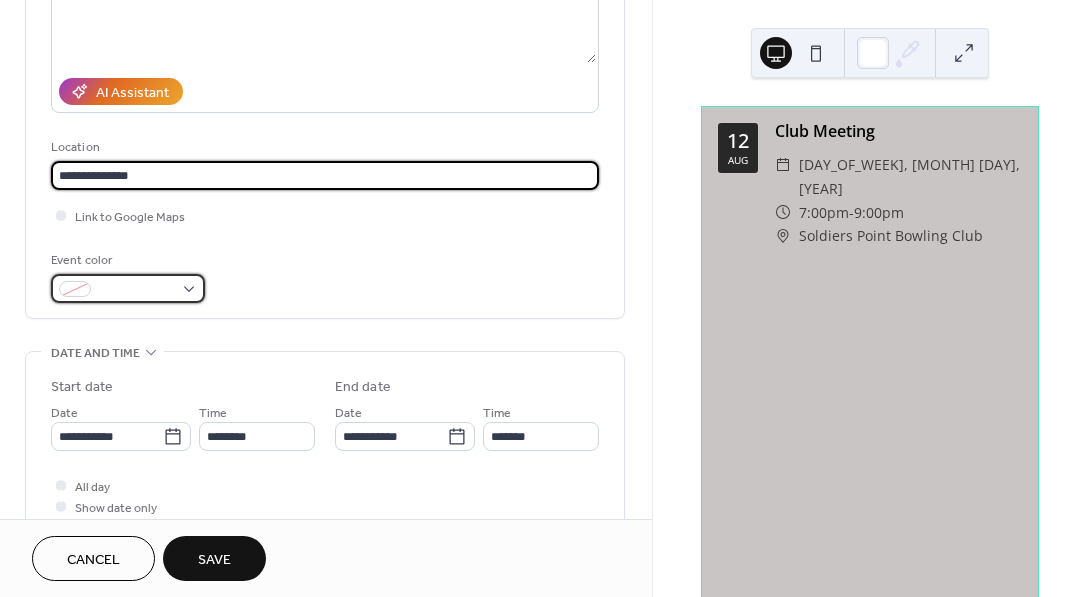click at bounding box center (128, 288) 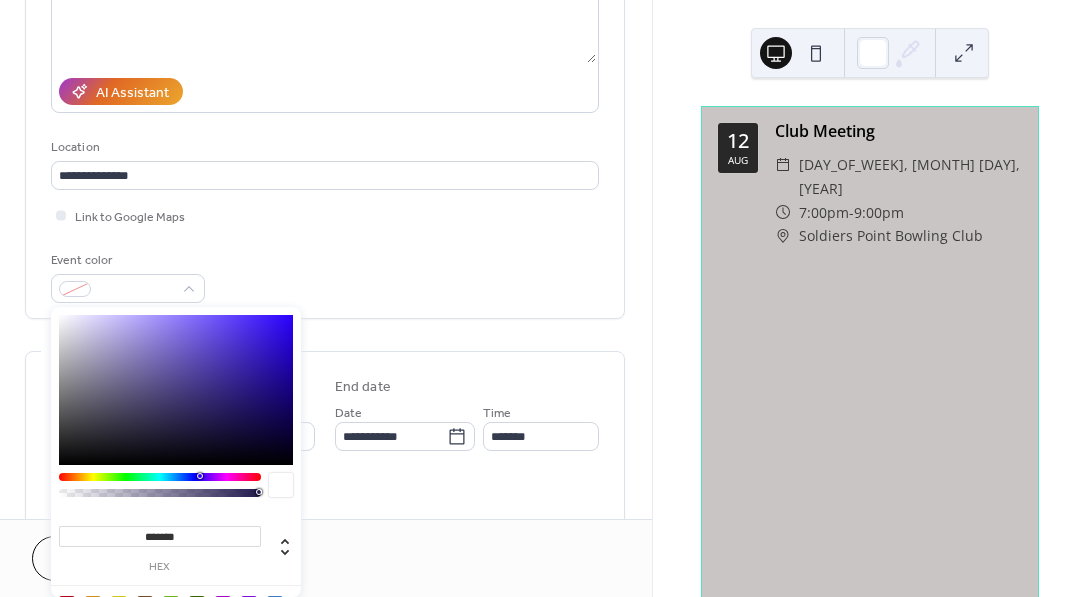 type on "*******" 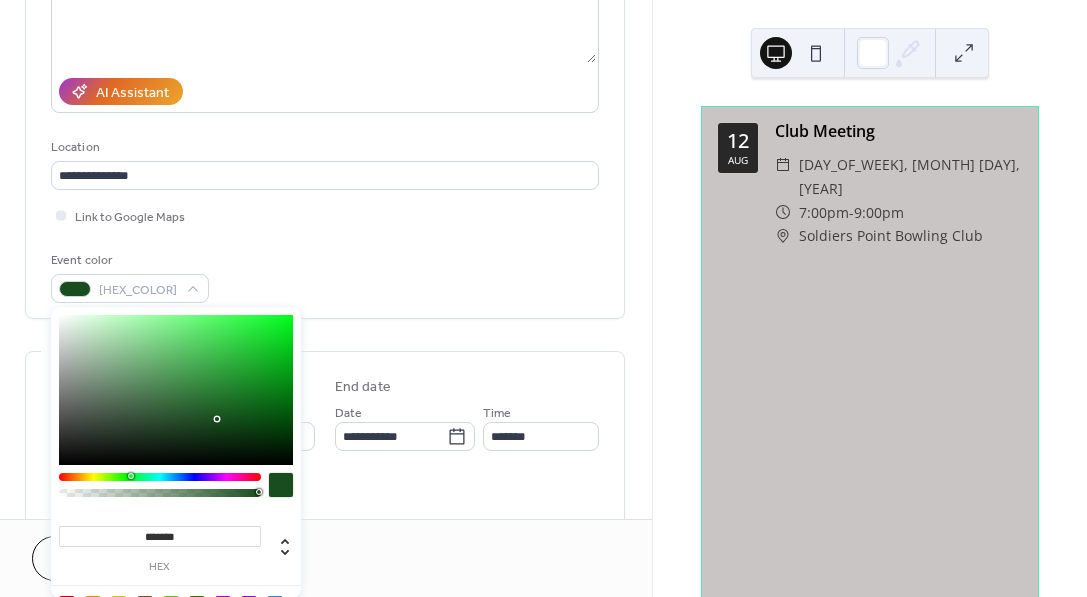 click on "Event color [HEX_COLOR]" at bounding box center [325, 276] 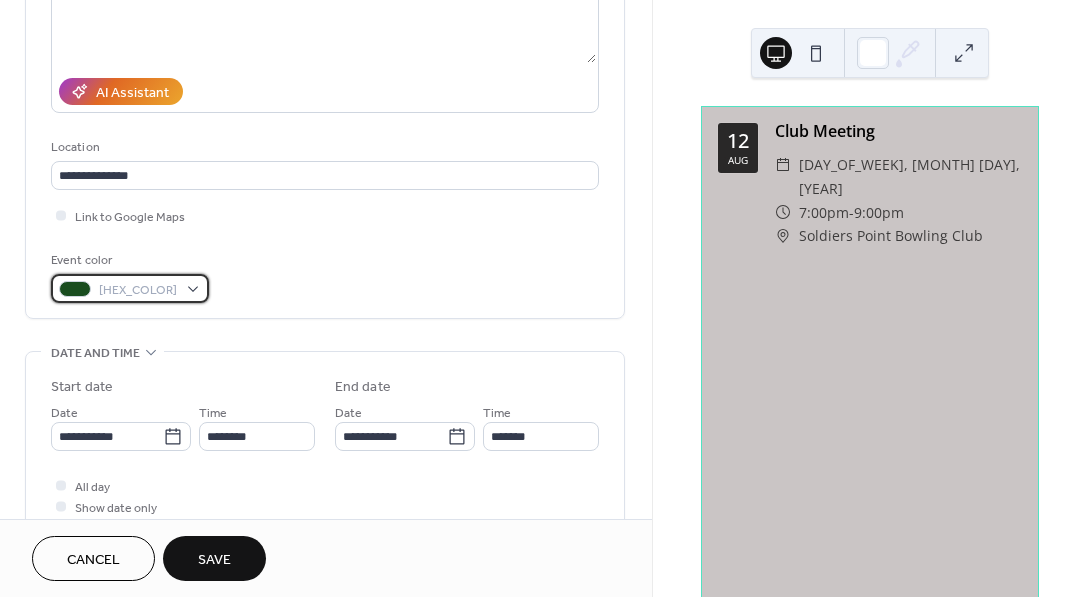 click on "[HEX_COLOR]" at bounding box center (130, 288) 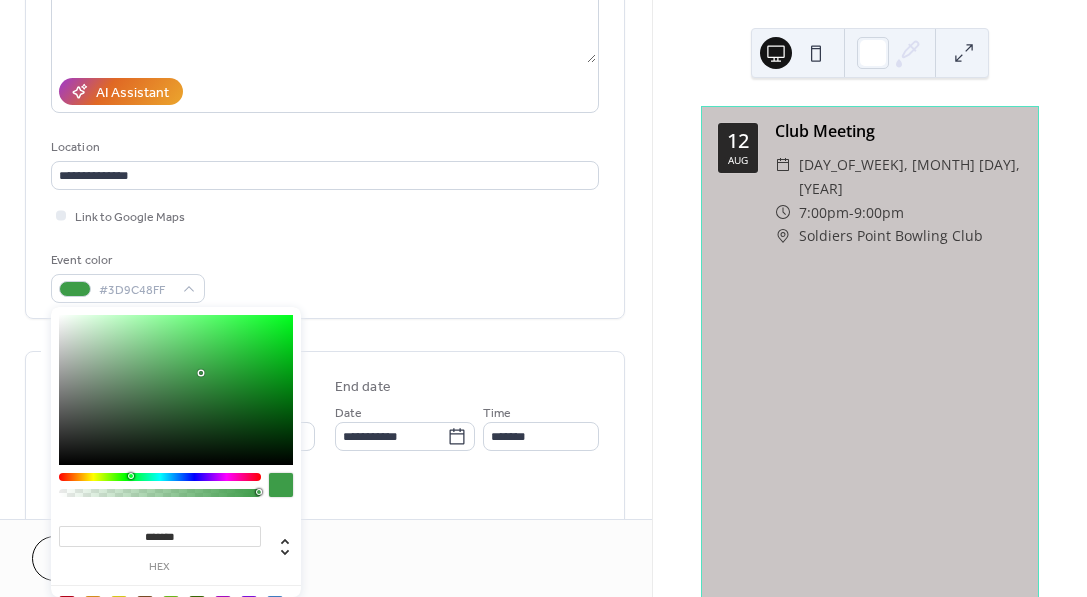 click at bounding box center (176, 390) 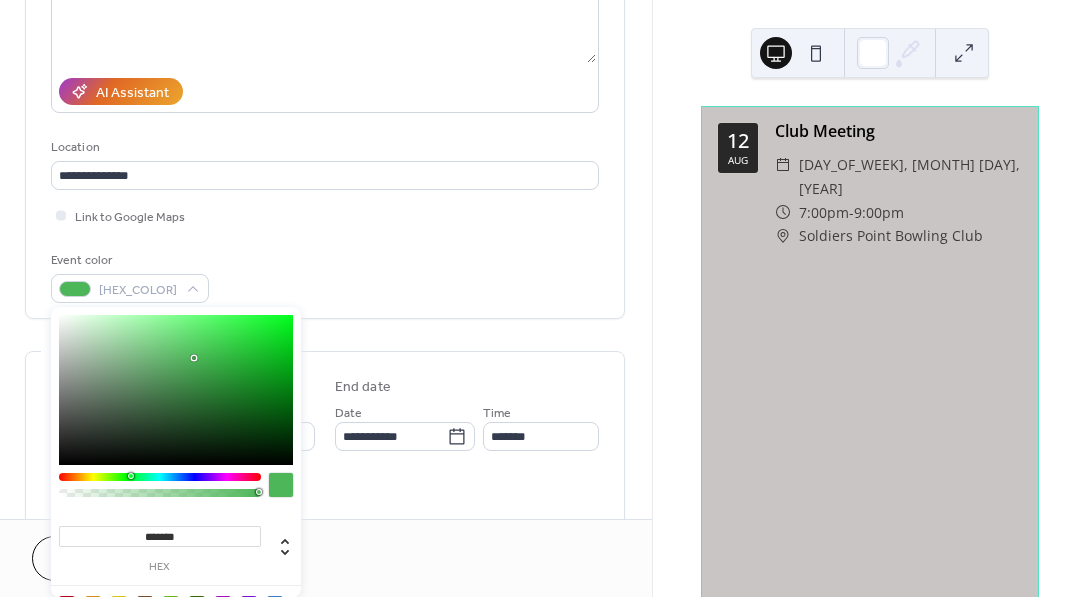type on "*******" 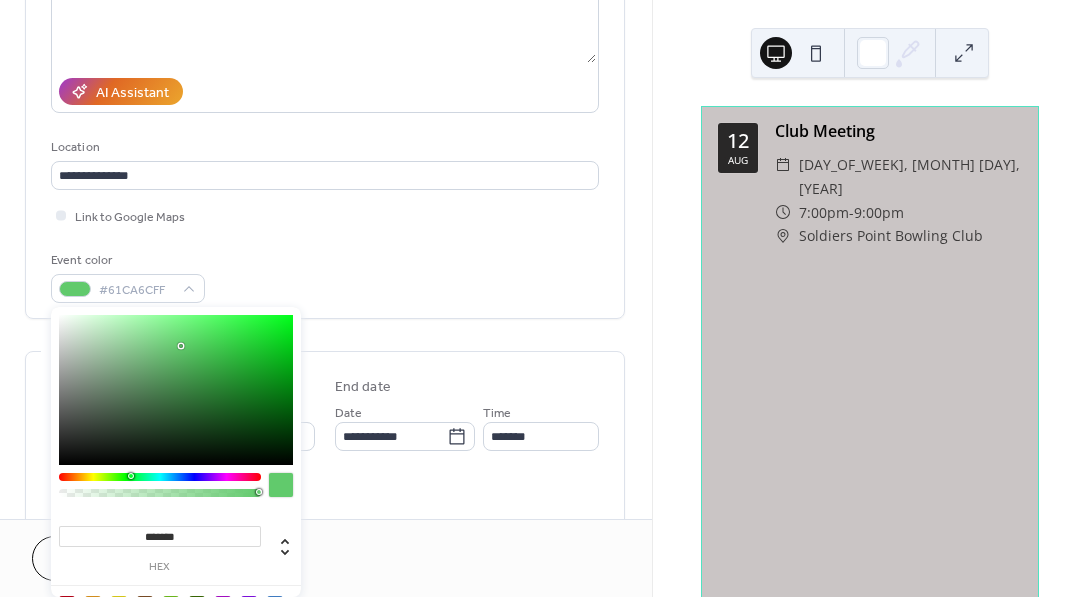 drag, startPoint x: 201, startPoint y: 370, endPoint x: 180, endPoint y: 346, distance: 31.890438 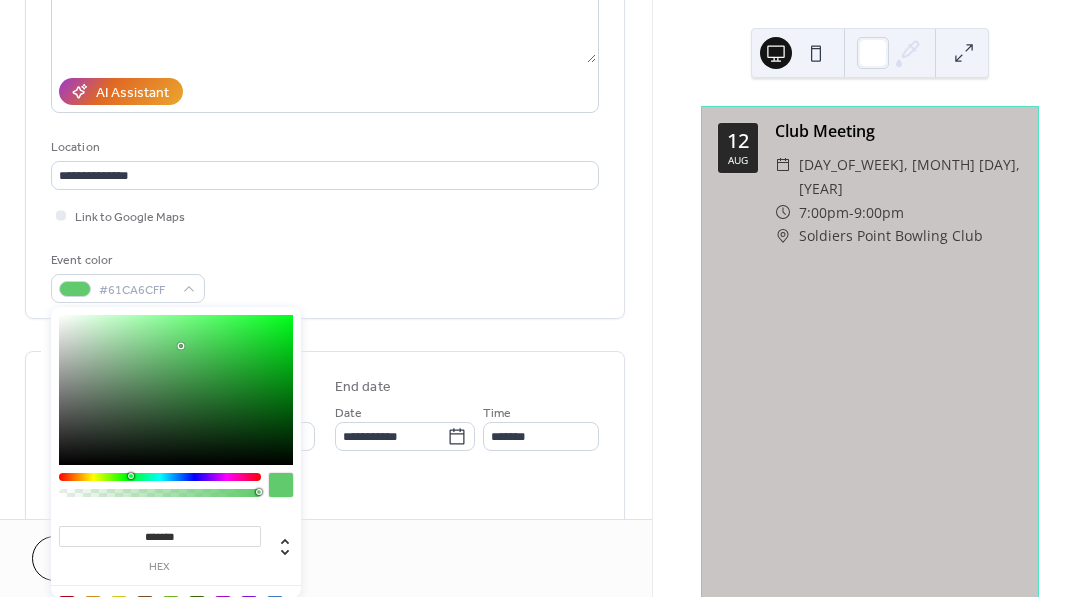 click at bounding box center (181, 346) 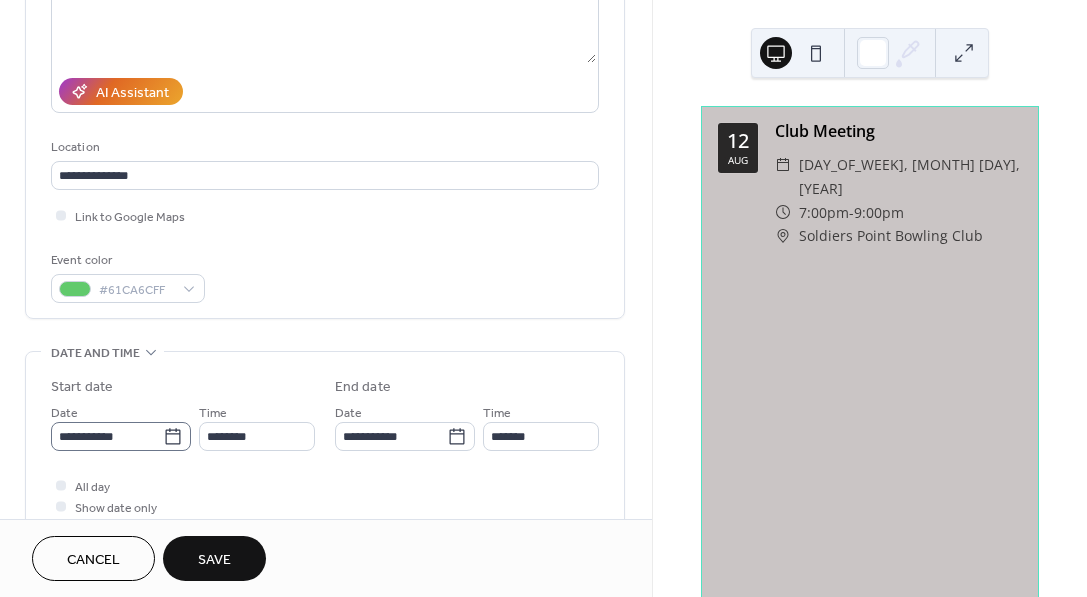 click 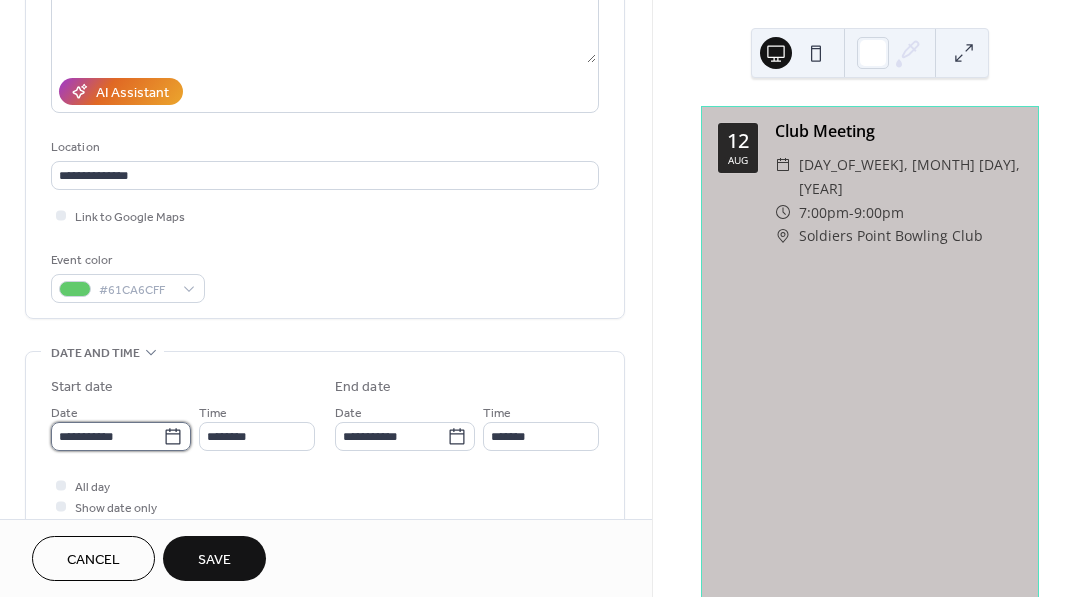 click on "**********" at bounding box center [107, 436] 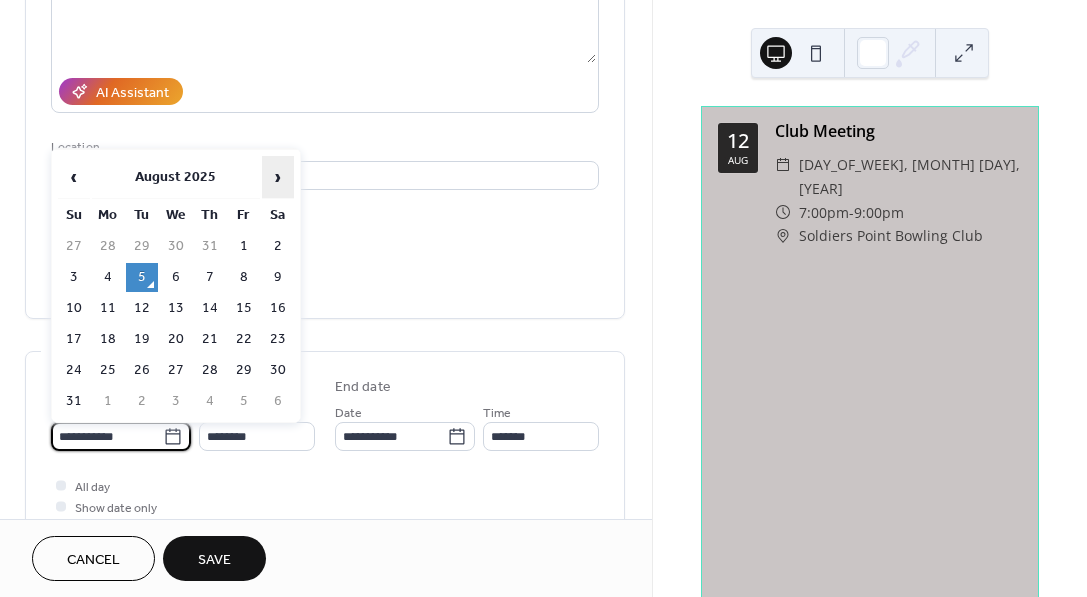 click on "›" at bounding box center [278, 177] 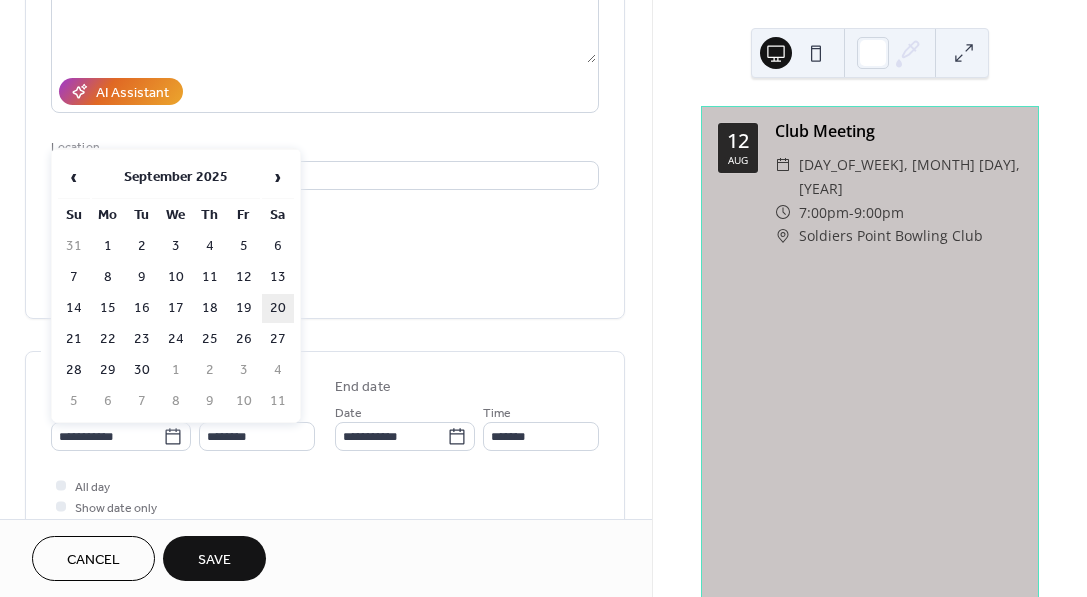 click on "20" at bounding box center (278, 308) 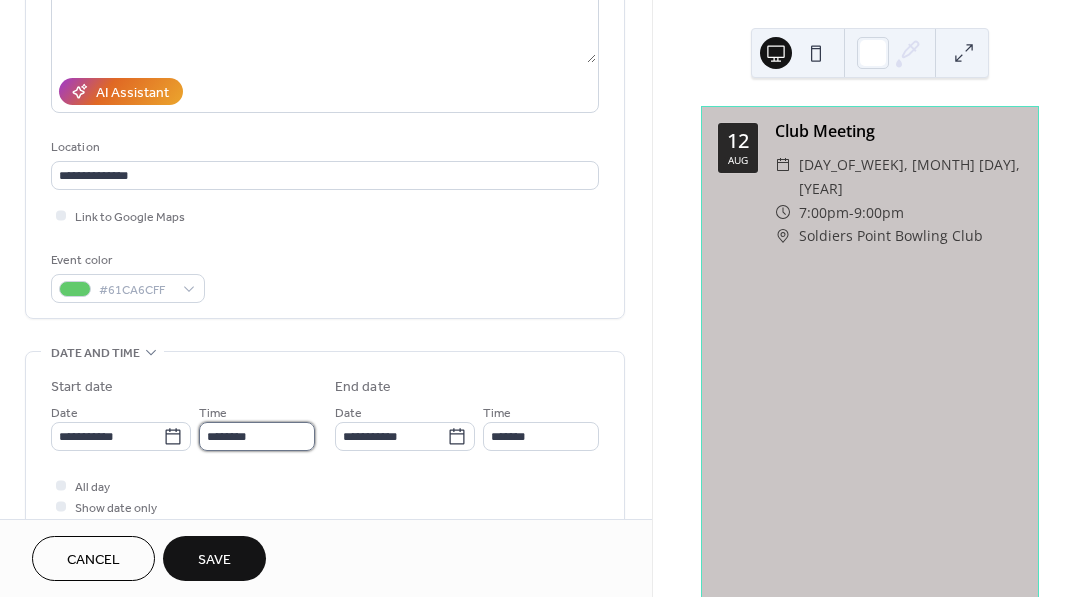 click on "********" at bounding box center (257, 436) 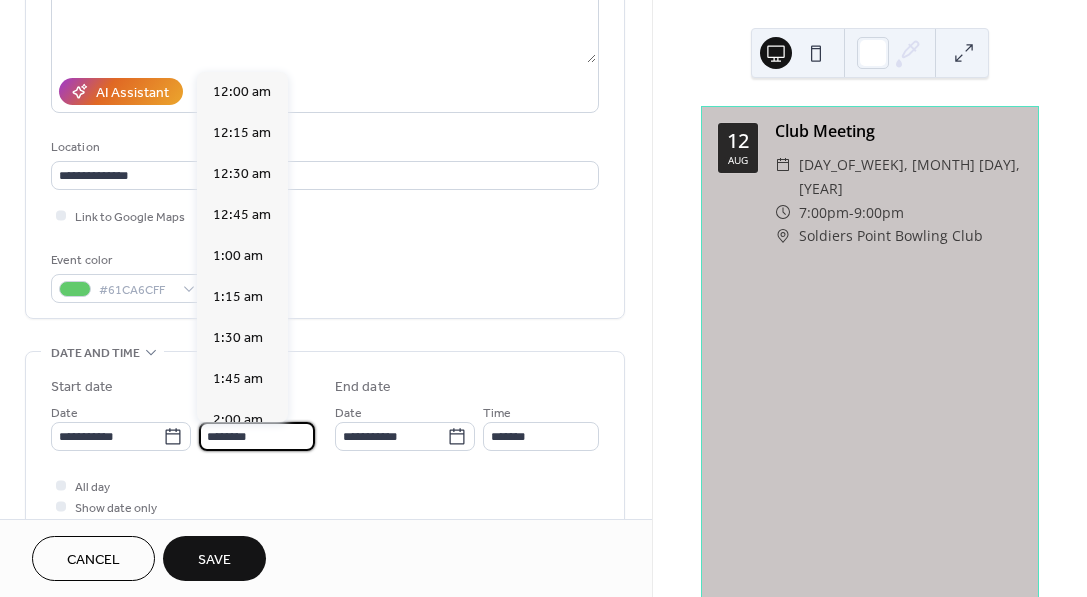 scroll, scrollTop: 1946, scrollLeft: 0, axis: vertical 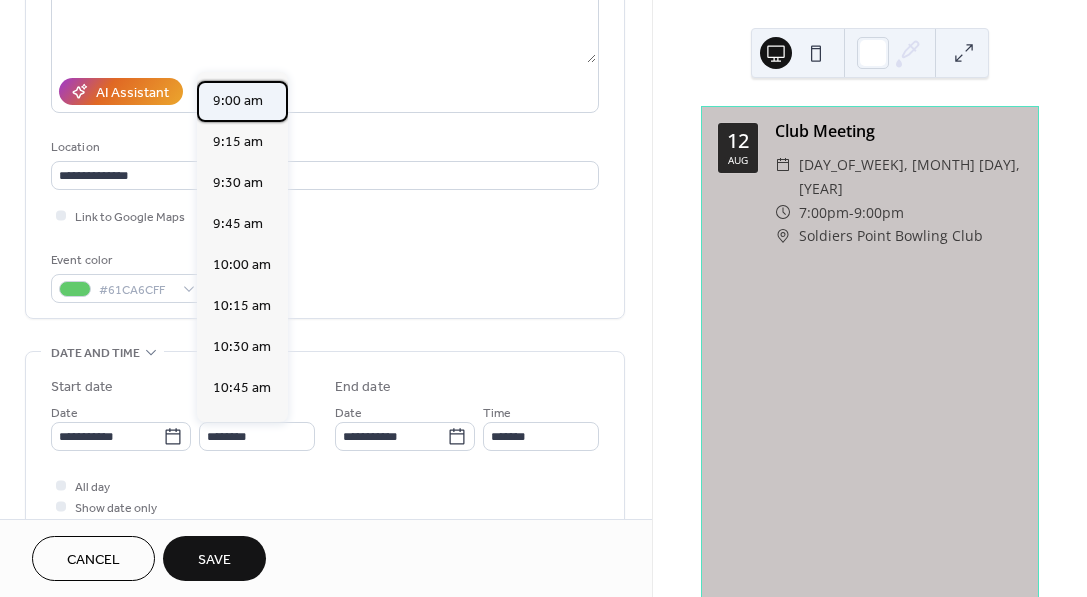 click on "9:00 am" at bounding box center [238, 100] 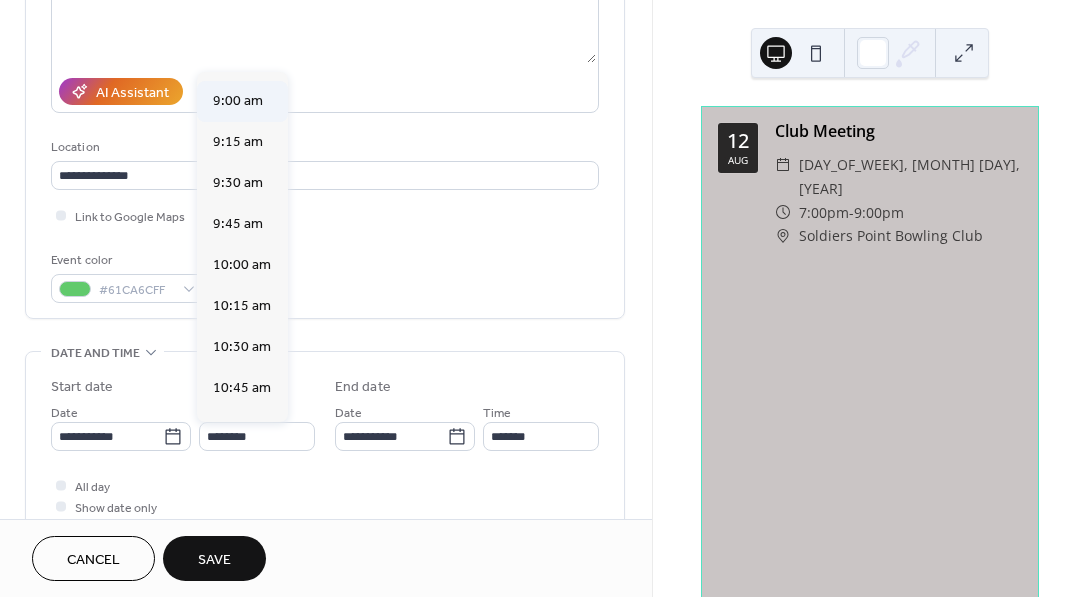 type on "*******" 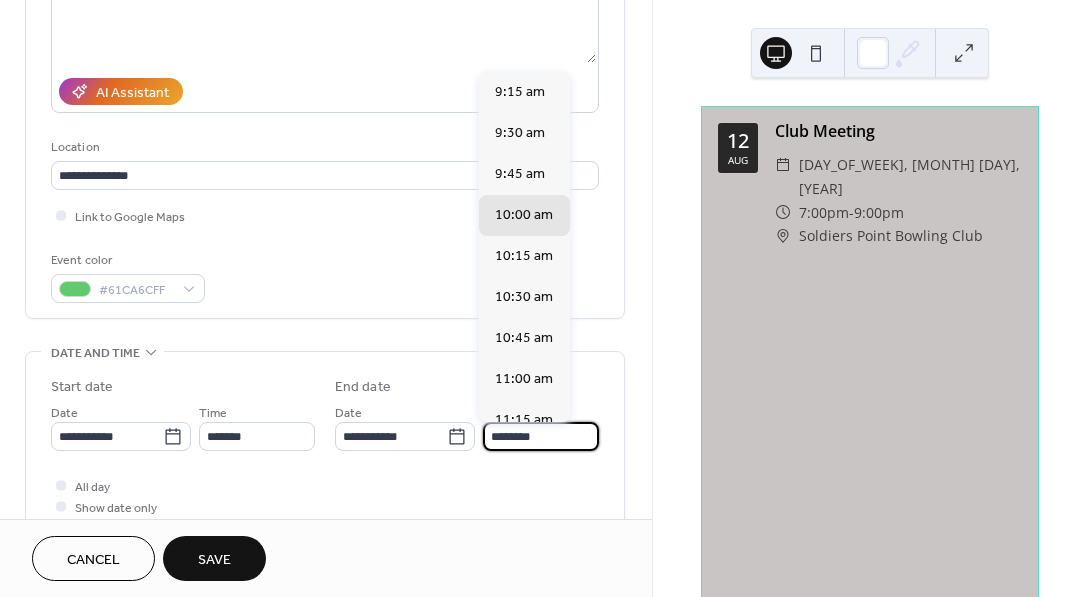 drag, startPoint x: 537, startPoint y: 438, endPoint x: 475, endPoint y: 425, distance: 63.348244 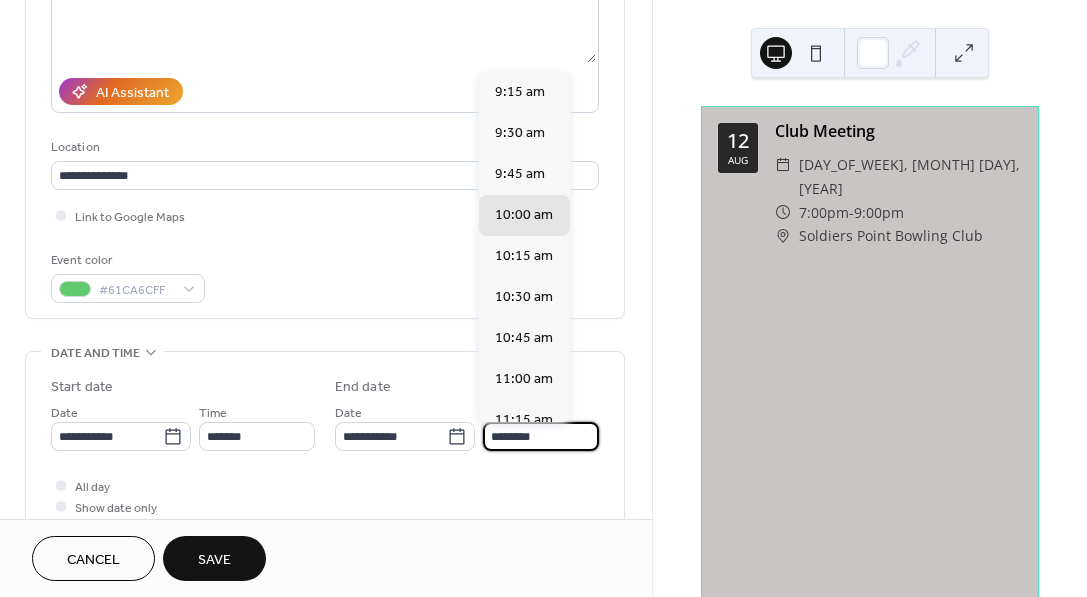 click on "**********" at bounding box center (467, 426) 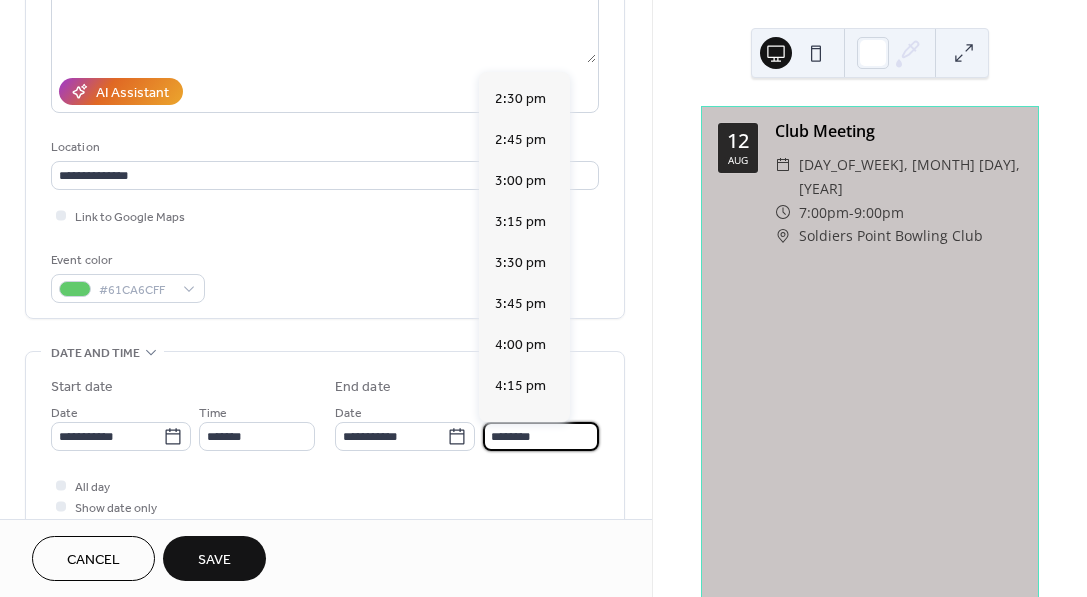 scroll, scrollTop: 860, scrollLeft: 0, axis: vertical 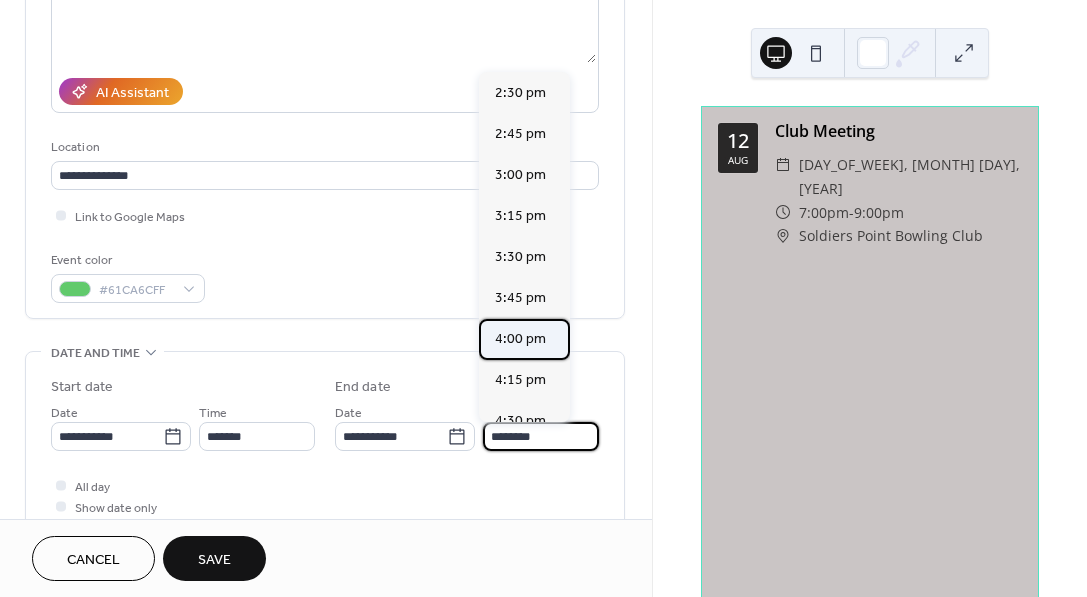 click on "4:00 pm" at bounding box center (520, 338) 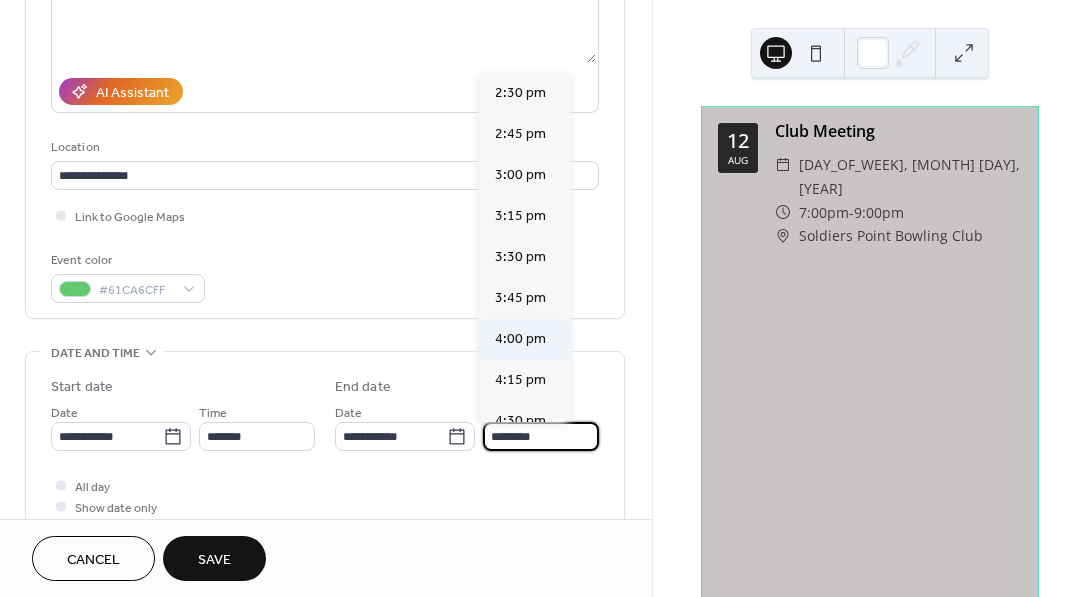 type on "*******" 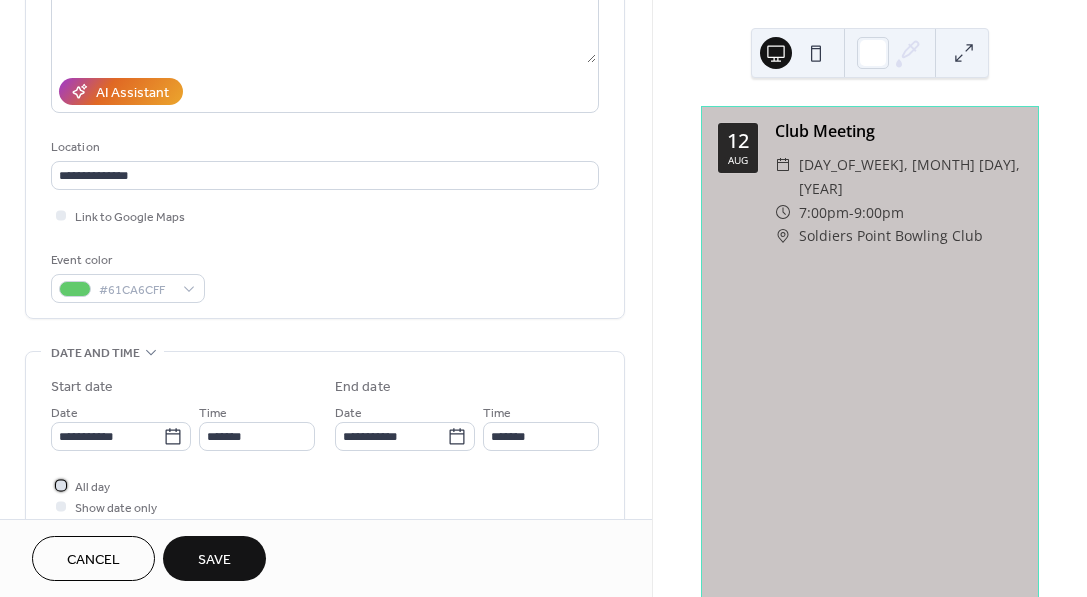 click at bounding box center [61, 485] 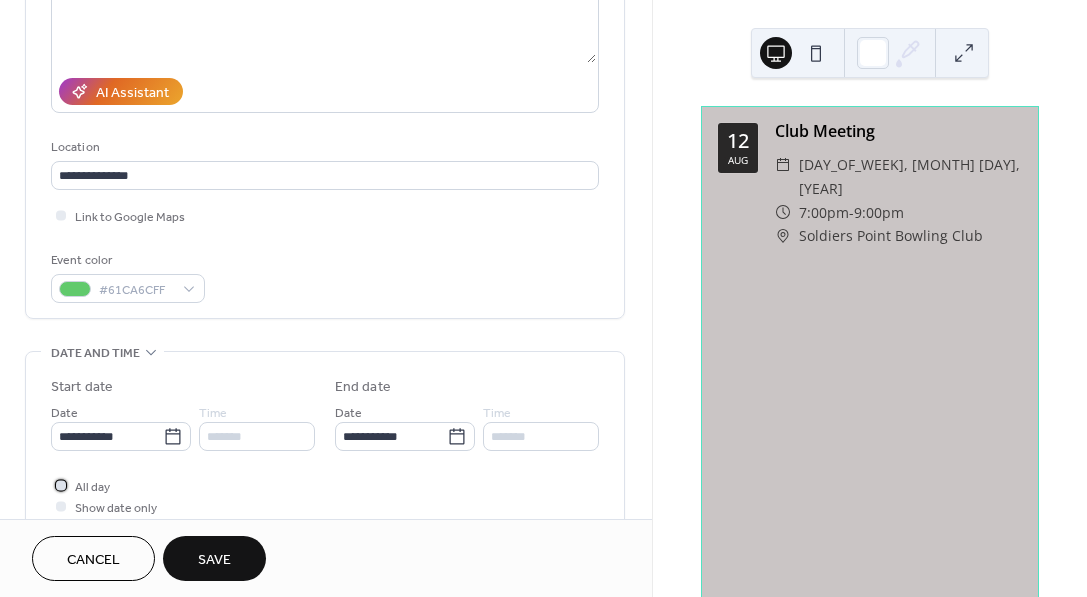click at bounding box center (61, 485) 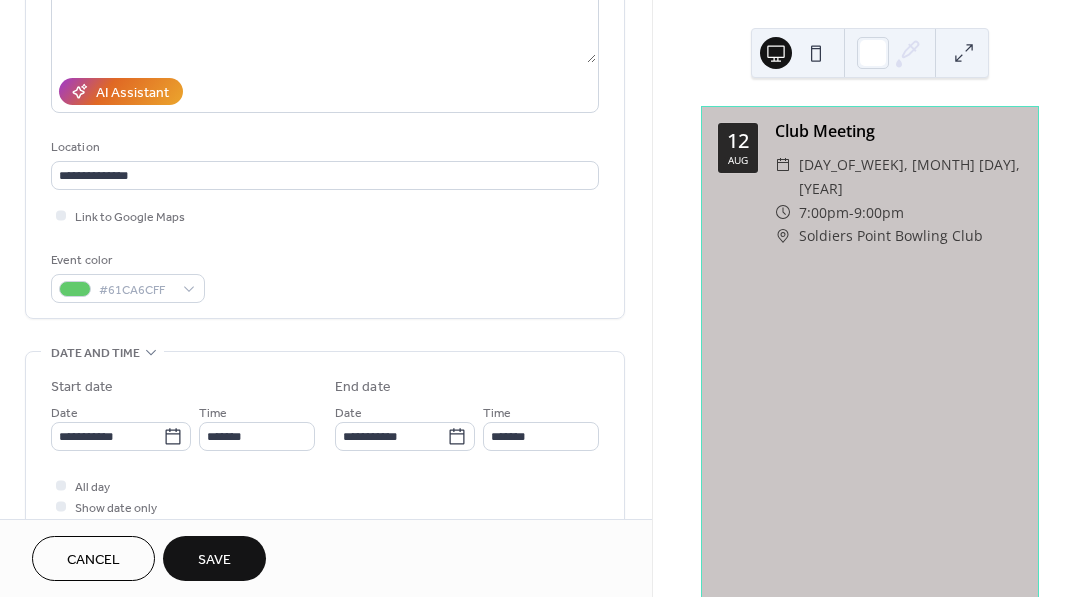 click on "Save" at bounding box center (214, 560) 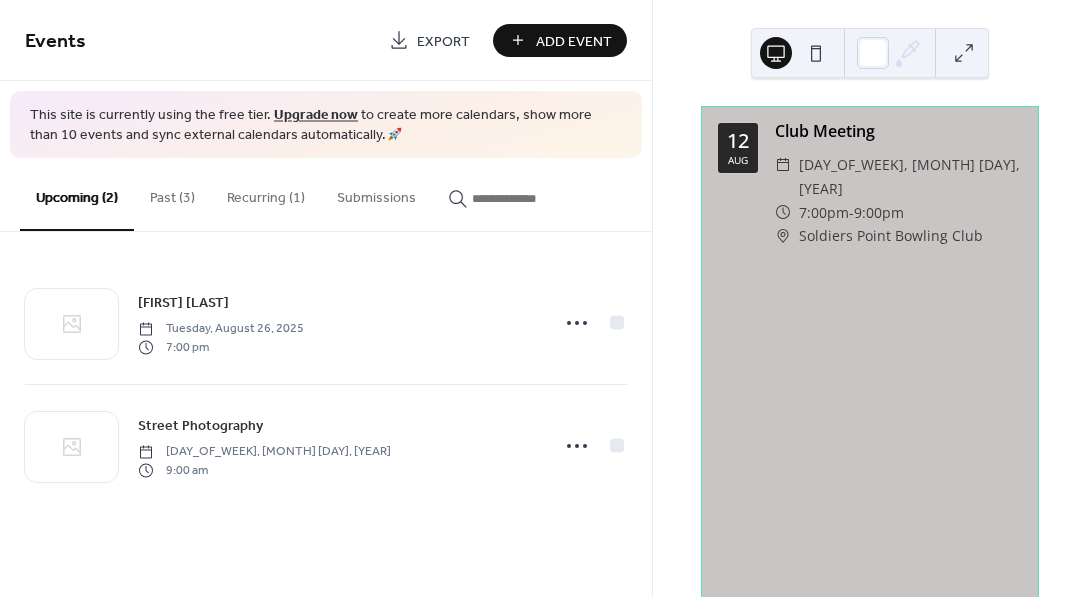 click on "Add Event" at bounding box center (574, 41) 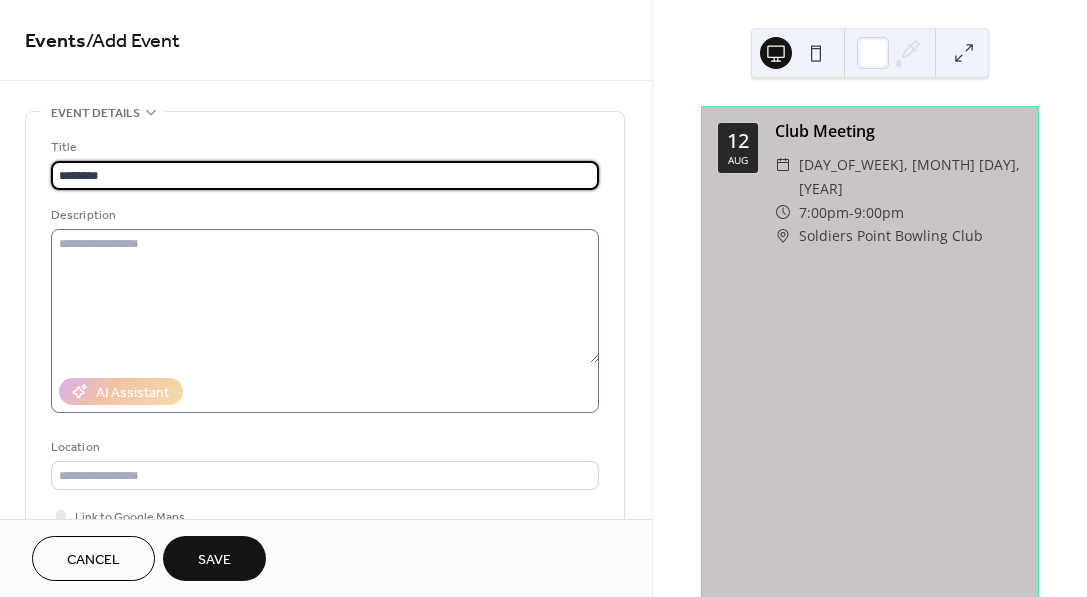 type on "********" 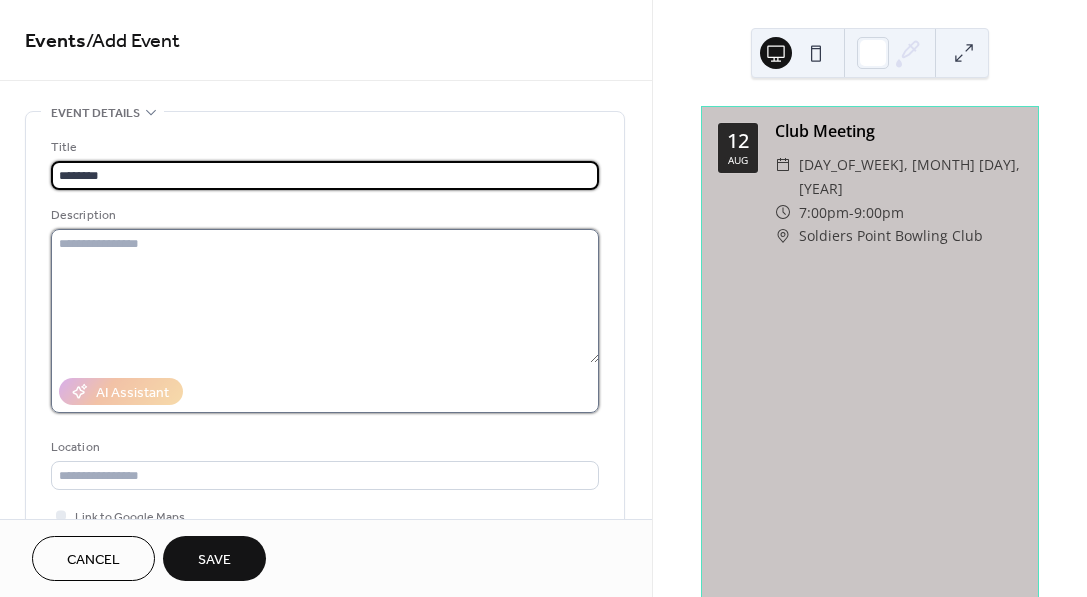 click at bounding box center (325, 296) 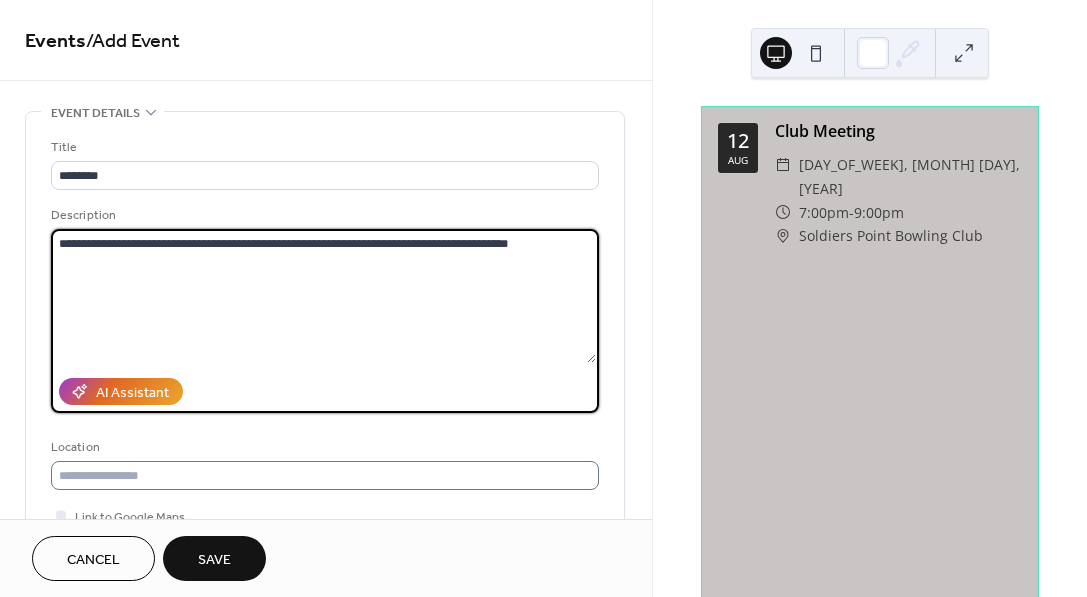 type on "**********" 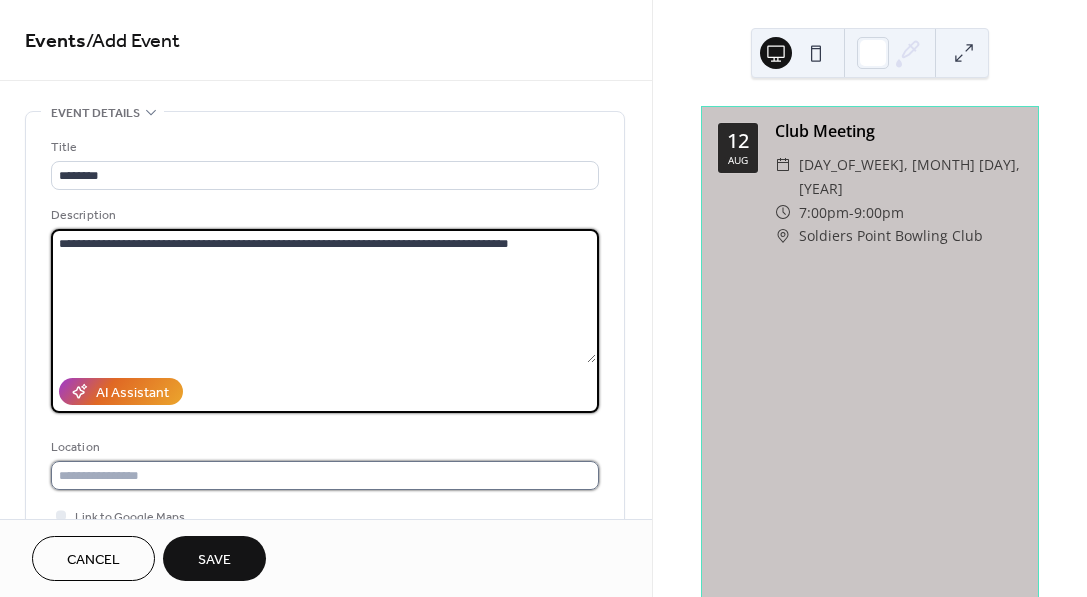click at bounding box center [325, 475] 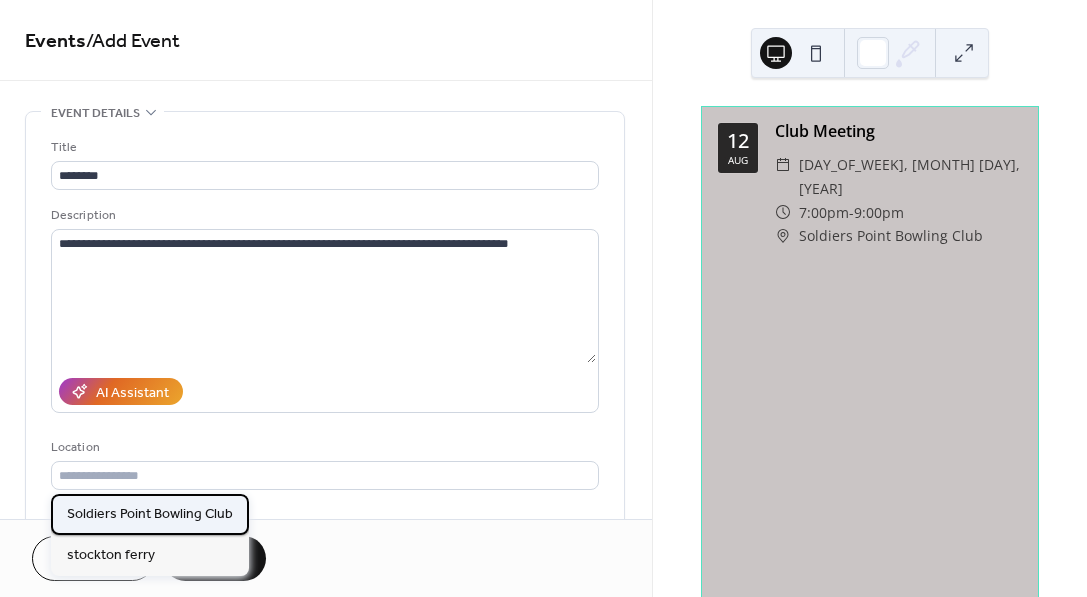 click on "Soldiers Point Bowling Club" at bounding box center (150, 513) 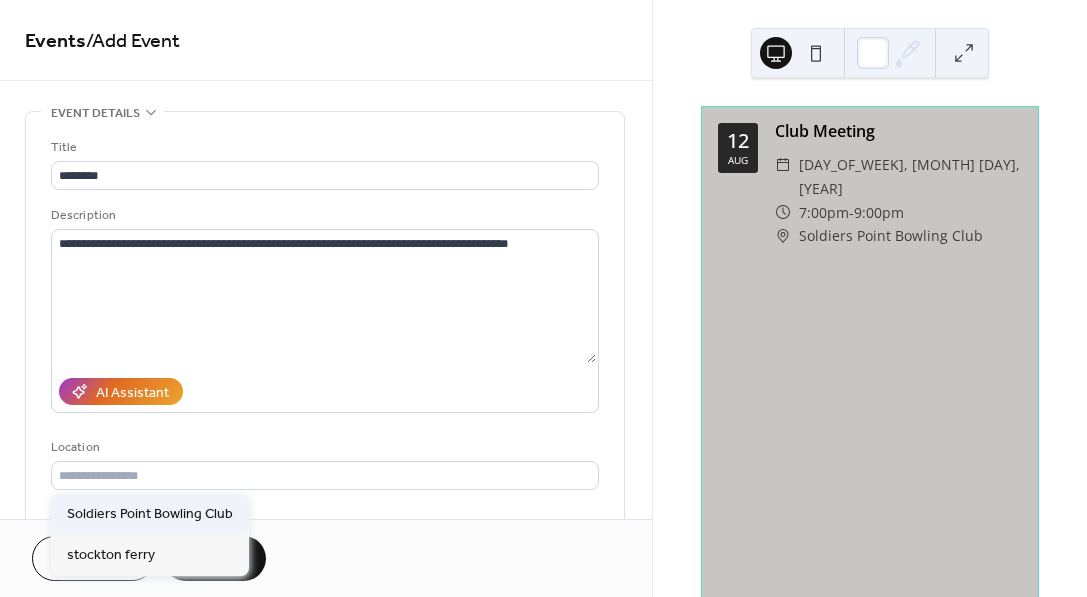 type on "**********" 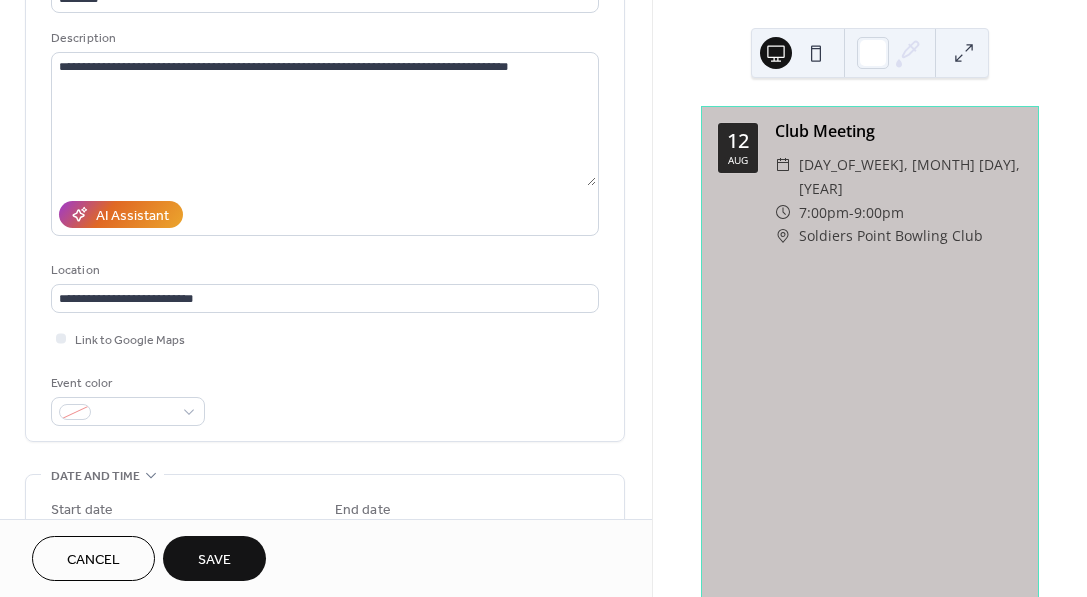 scroll, scrollTop: 178, scrollLeft: 0, axis: vertical 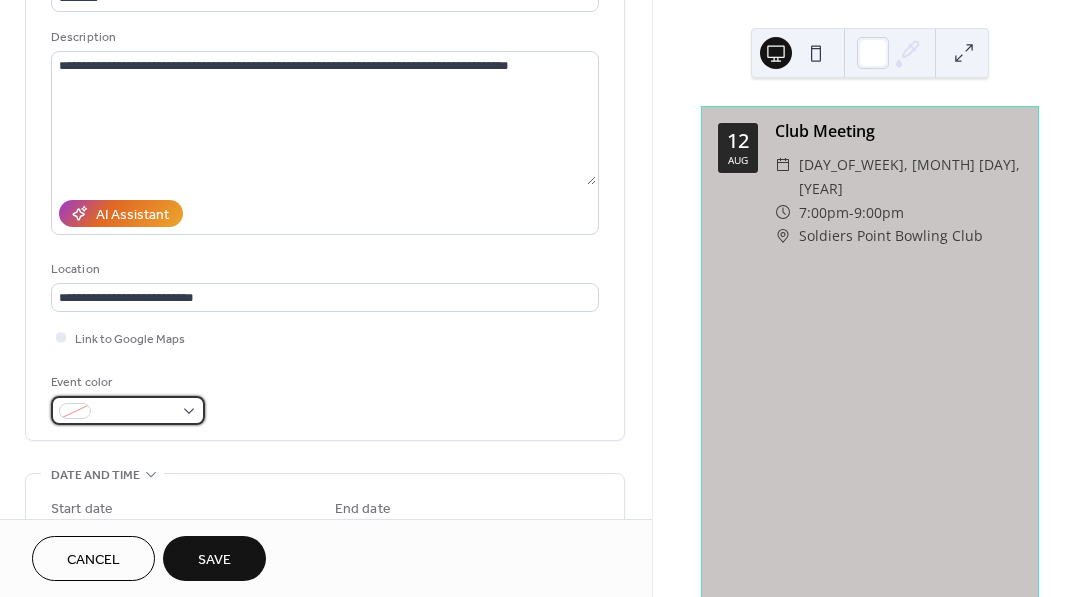 click at bounding box center (128, 410) 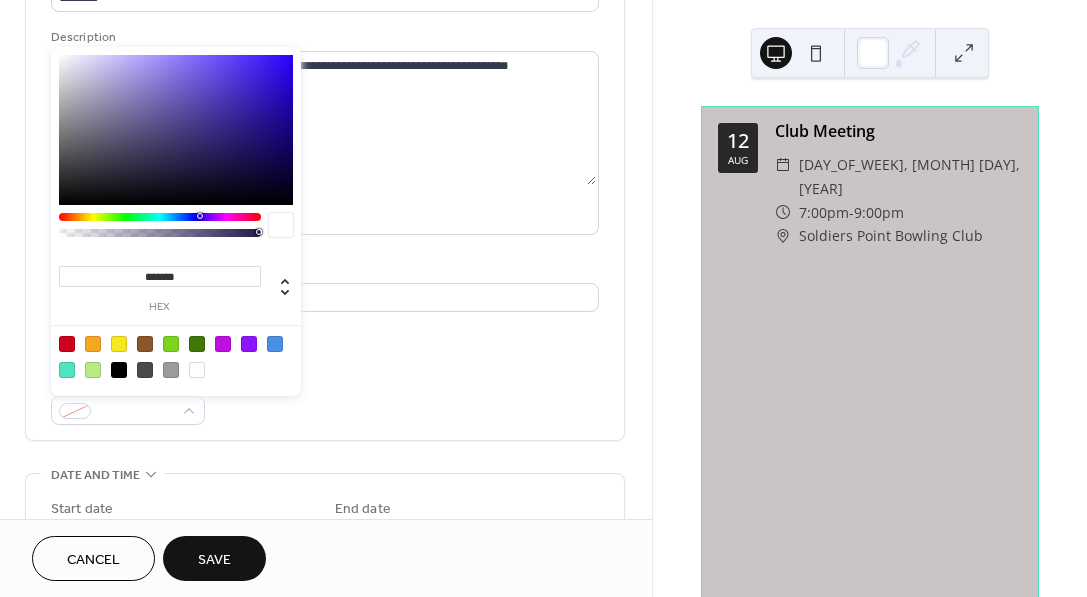 click at bounding box center [275, 344] 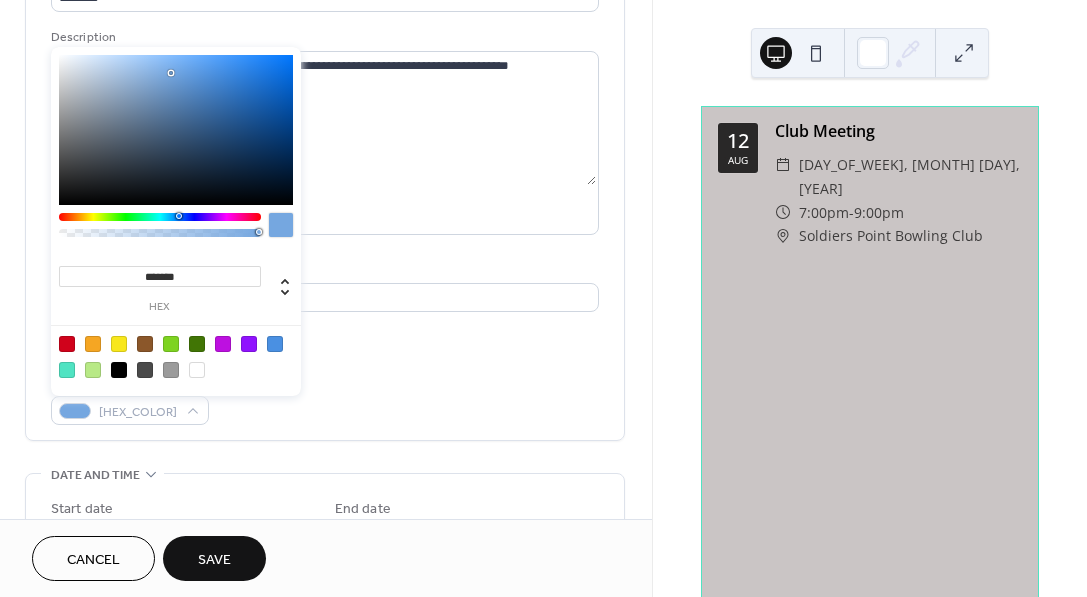 type on "*******" 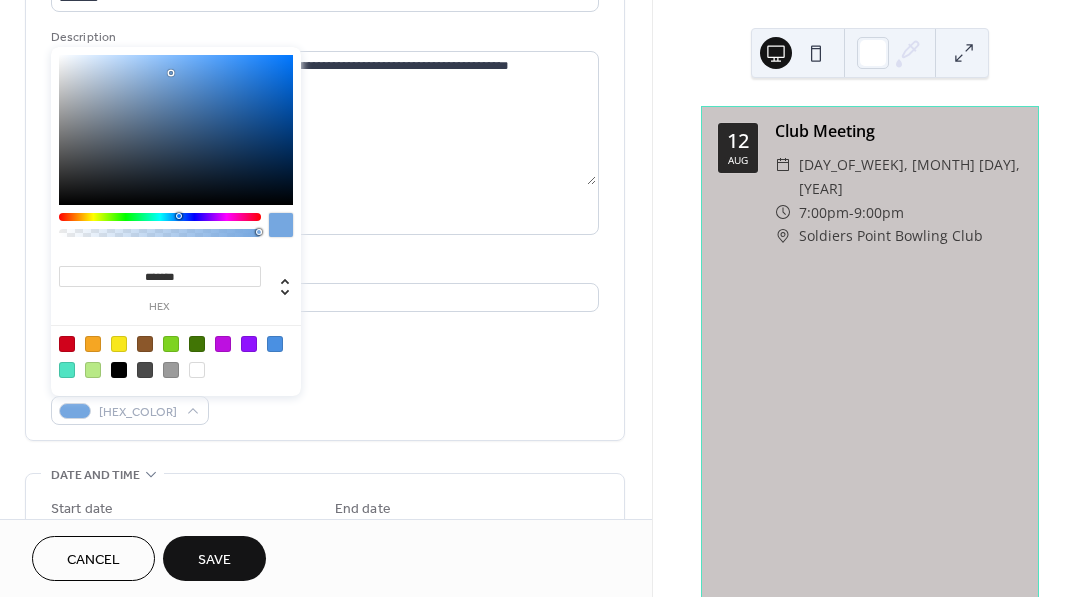 drag, startPoint x: 216, startPoint y: 69, endPoint x: 169, endPoint y: 73, distance: 47.169907 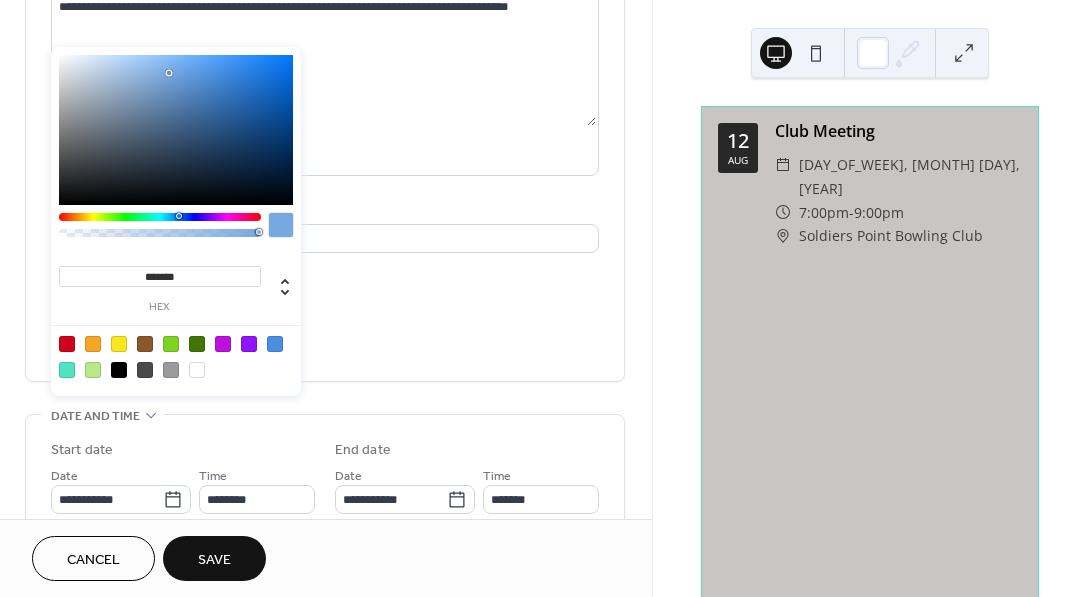 scroll, scrollTop: 325, scrollLeft: 0, axis: vertical 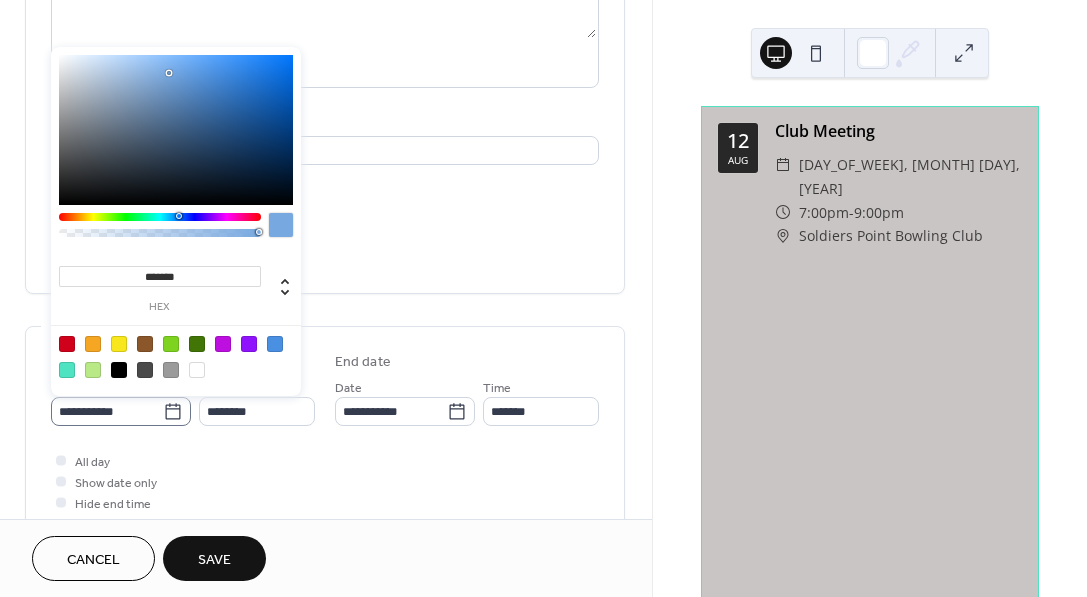 click 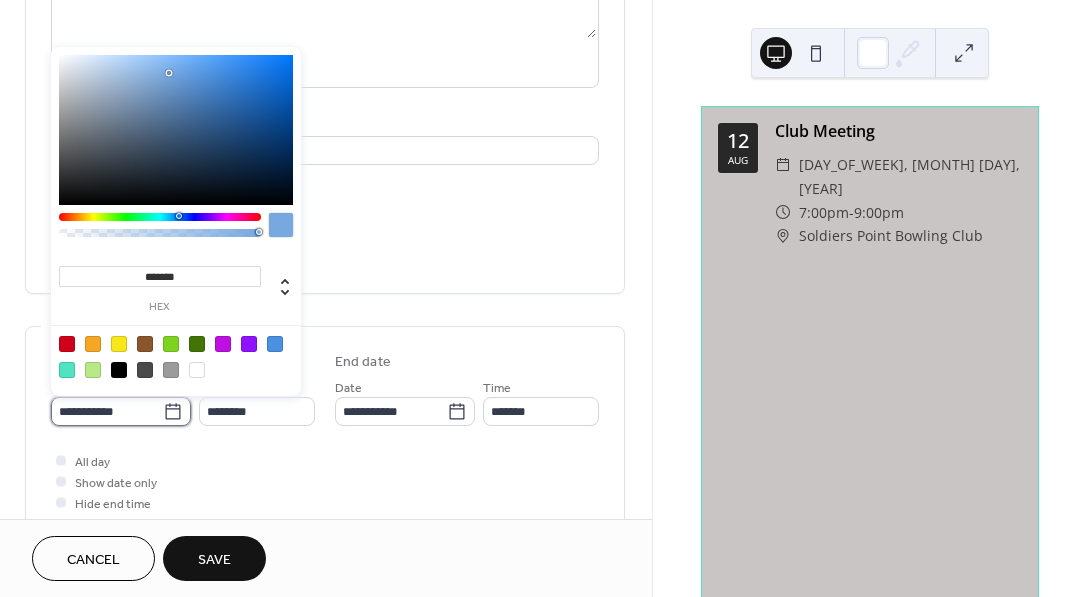 click on "**********" at bounding box center (107, 411) 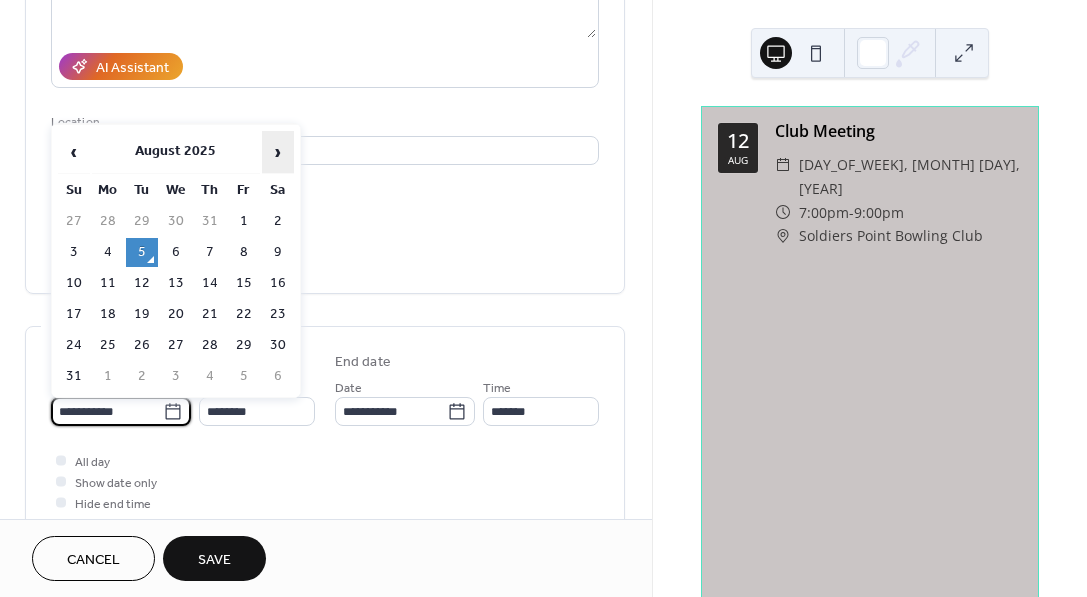click on "›" at bounding box center [278, 152] 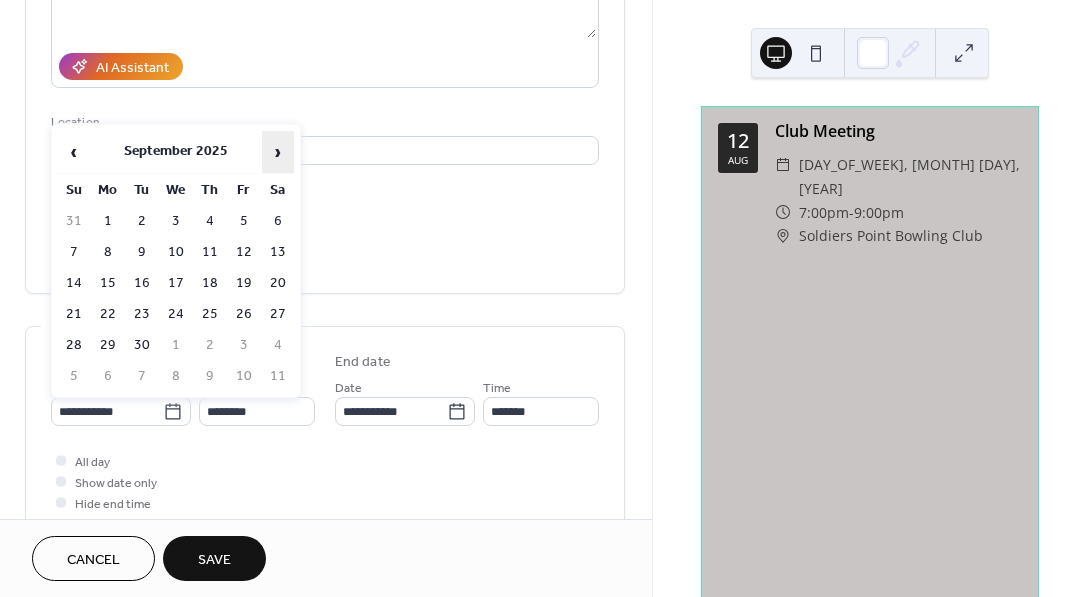 click on "›" at bounding box center (278, 152) 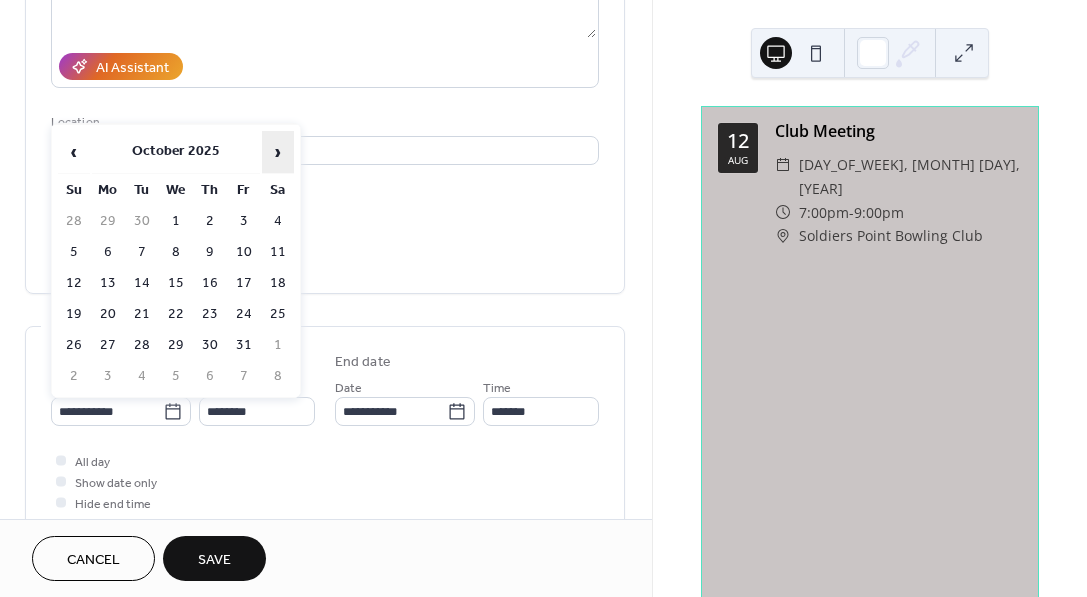 click on "›" at bounding box center (278, 152) 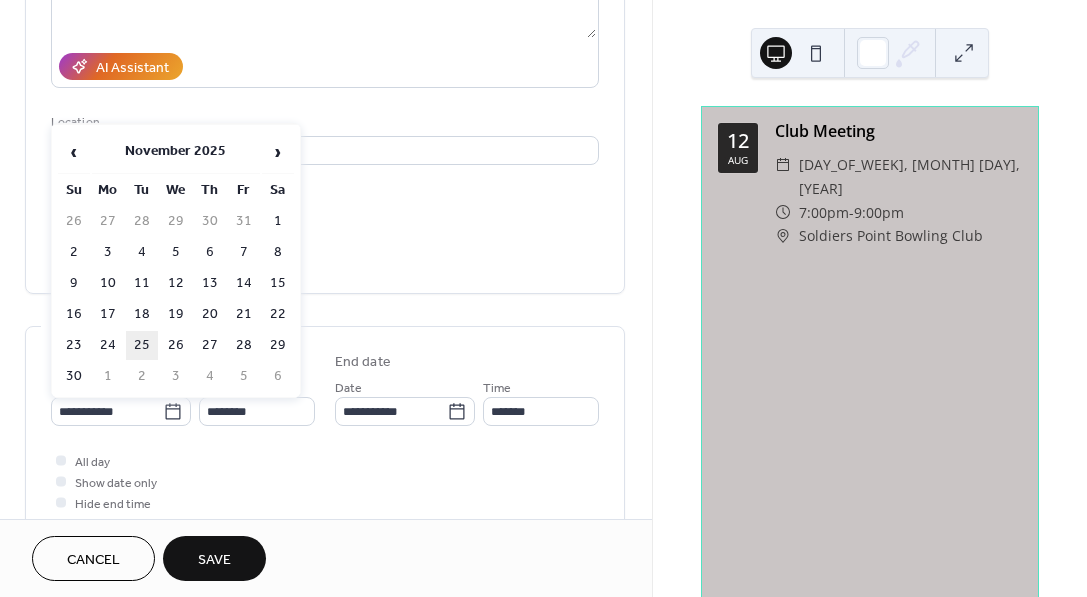 click on "25" at bounding box center (142, 345) 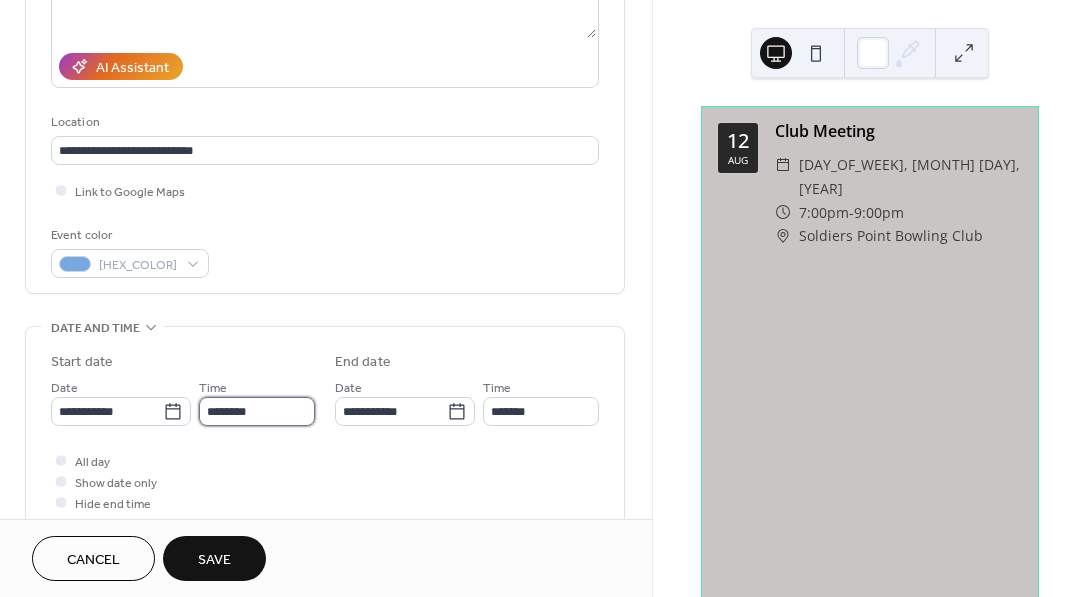 click on "********" at bounding box center (257, 411) 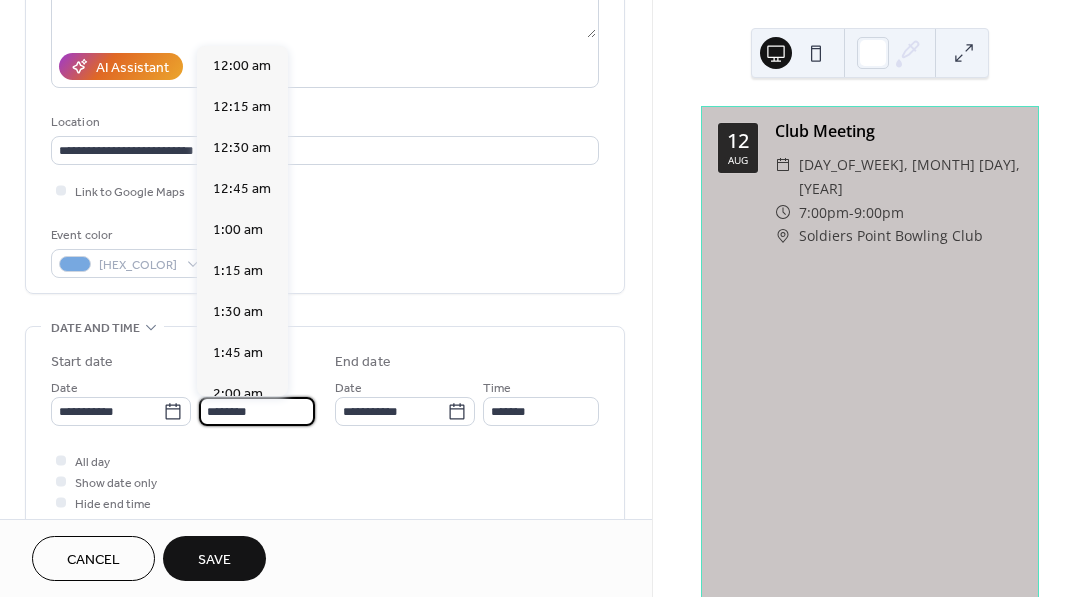 scroll, scrollTop: 1946, scrollLeft: 0, axis: vertical 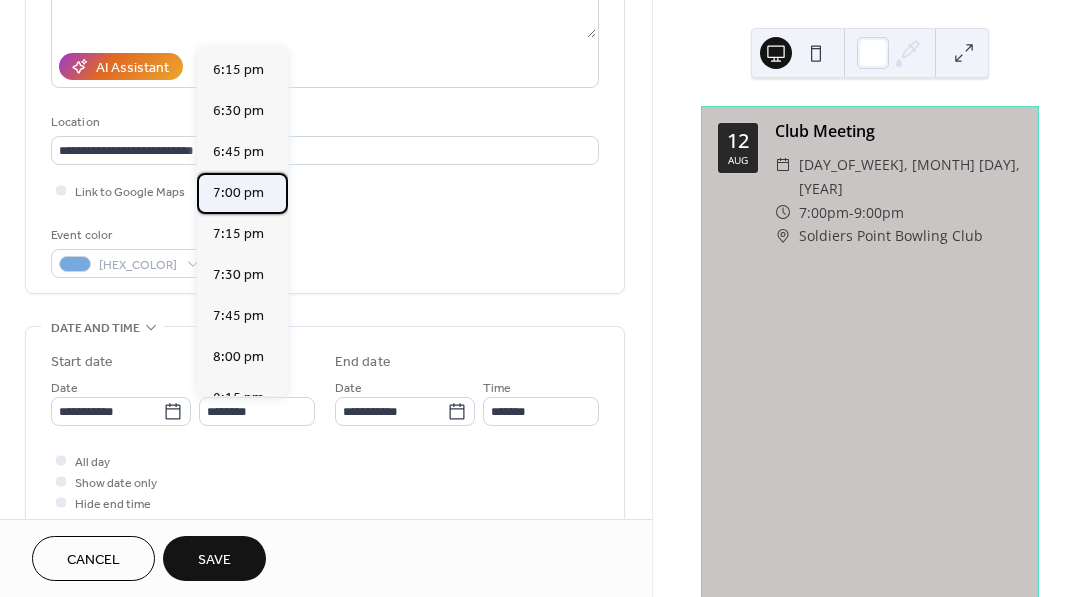 click on "7:00 pm" at bounding box center (238, 193) 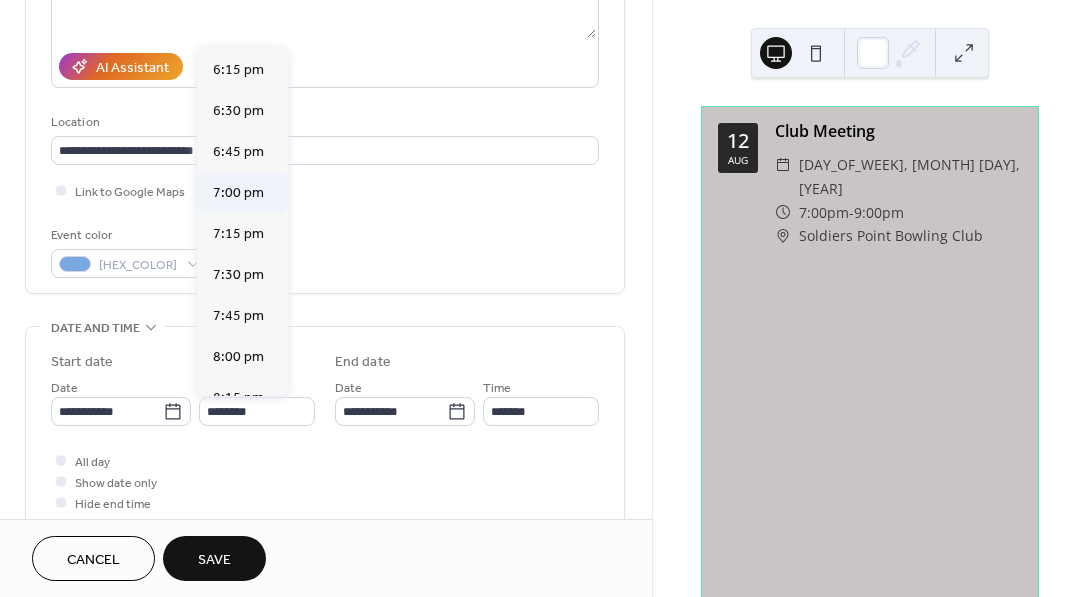 type on "*******" 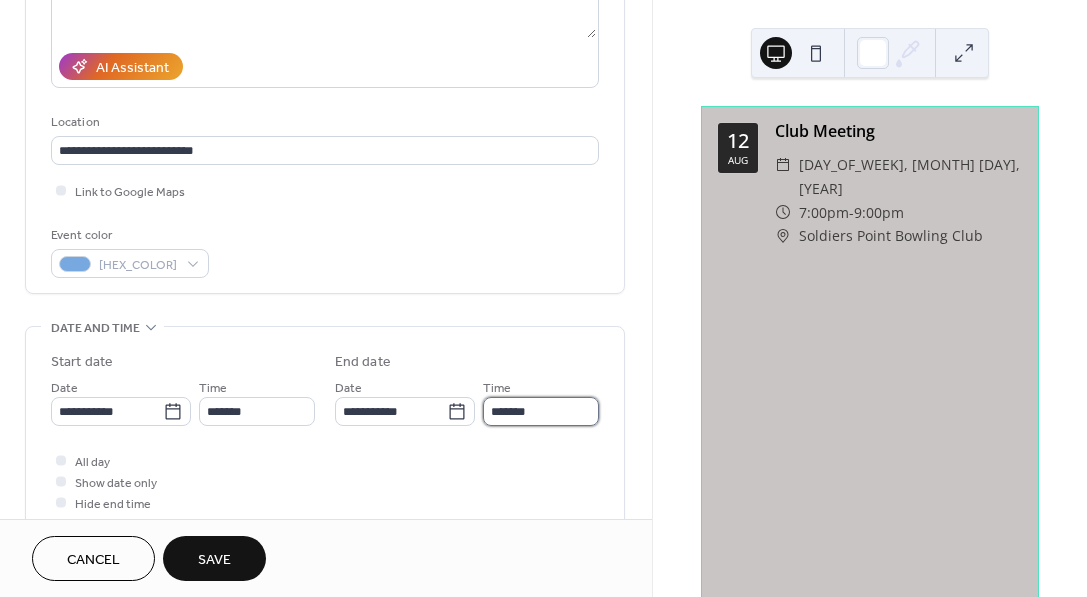 click on "*******" at bounding box center (541, 411) 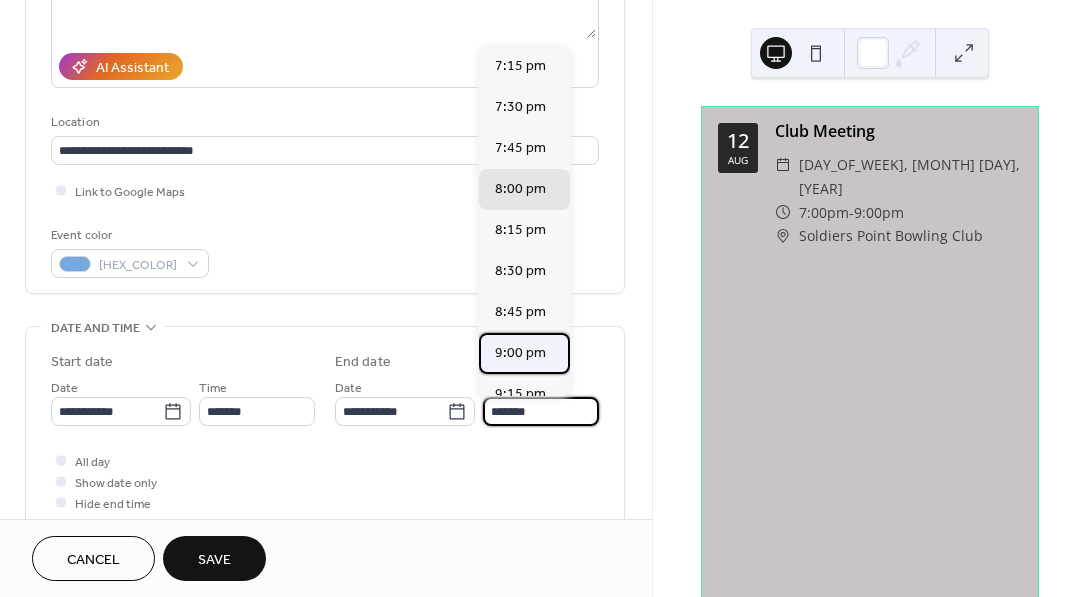 click on "9:00 pm" at bounding box center [520, 353] 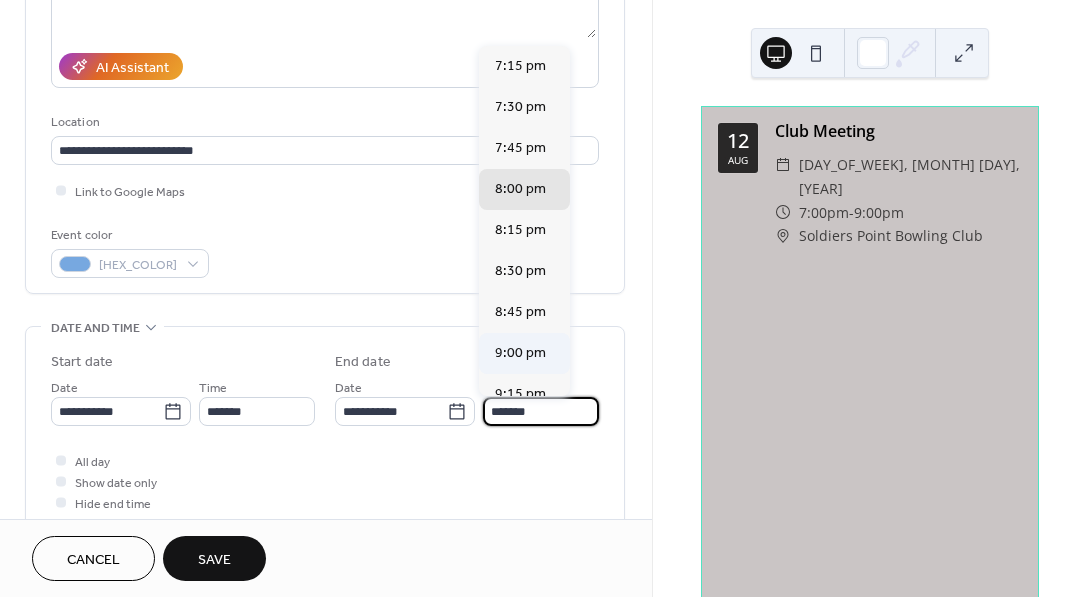 type on "*******" 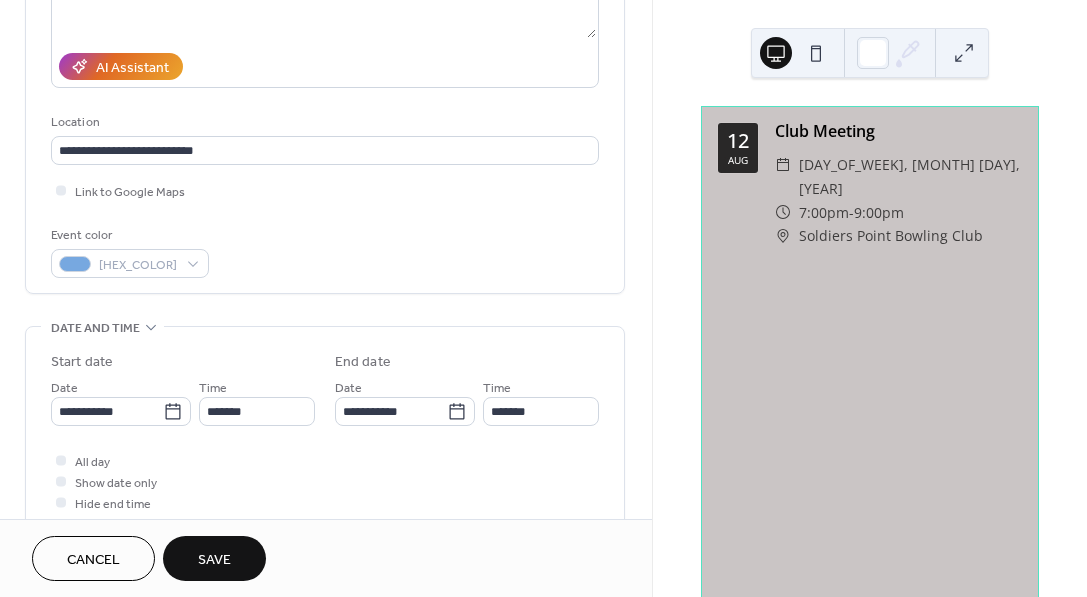 click on "Save" at bounding box center (214, 560) 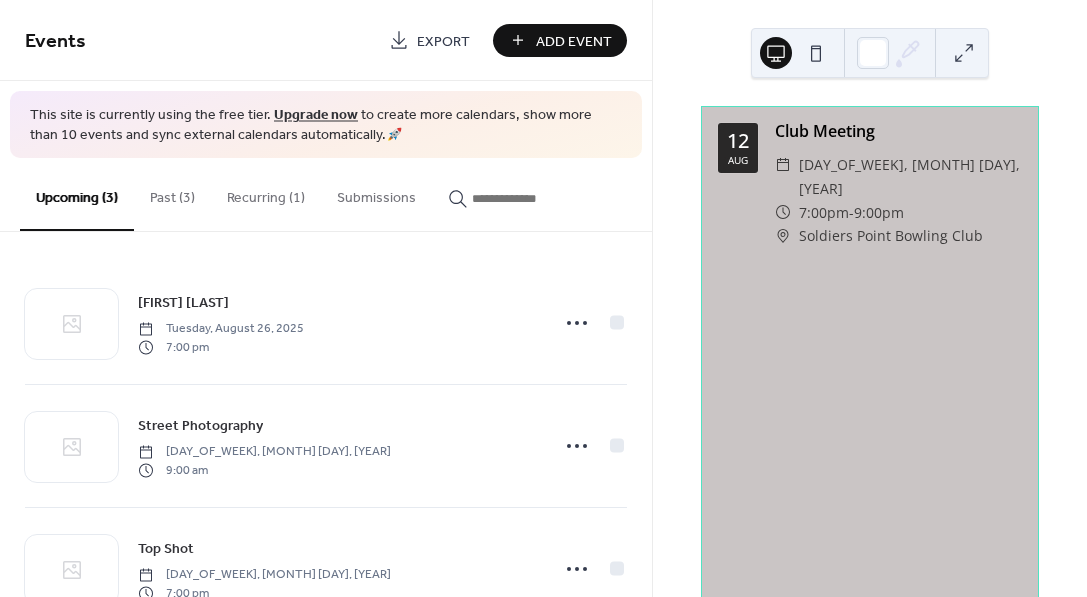 click on "Add Event" at bounding box center [574, 41] 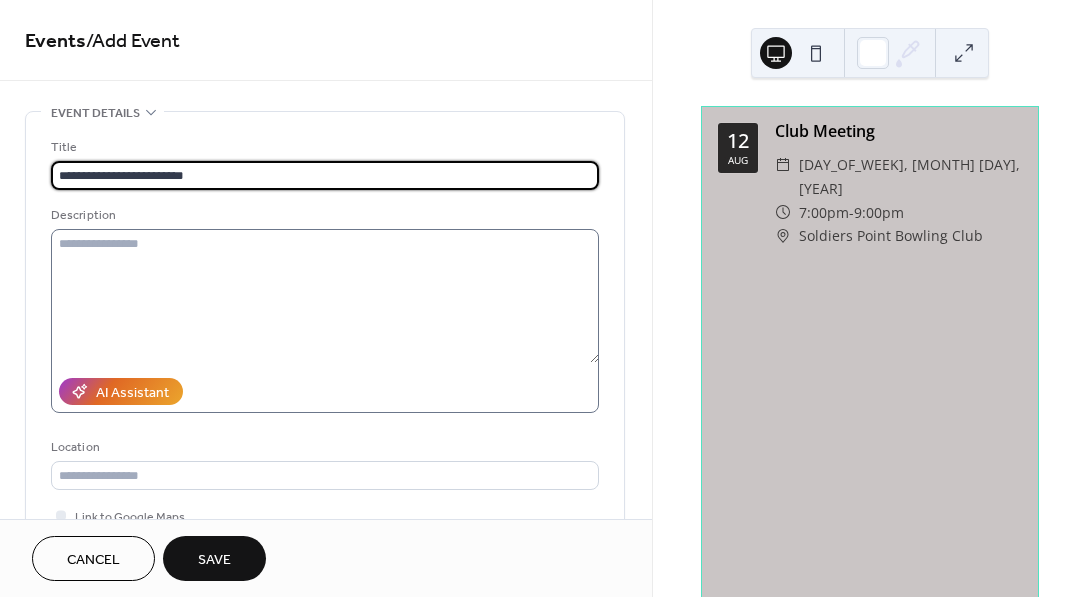 type on "**********" 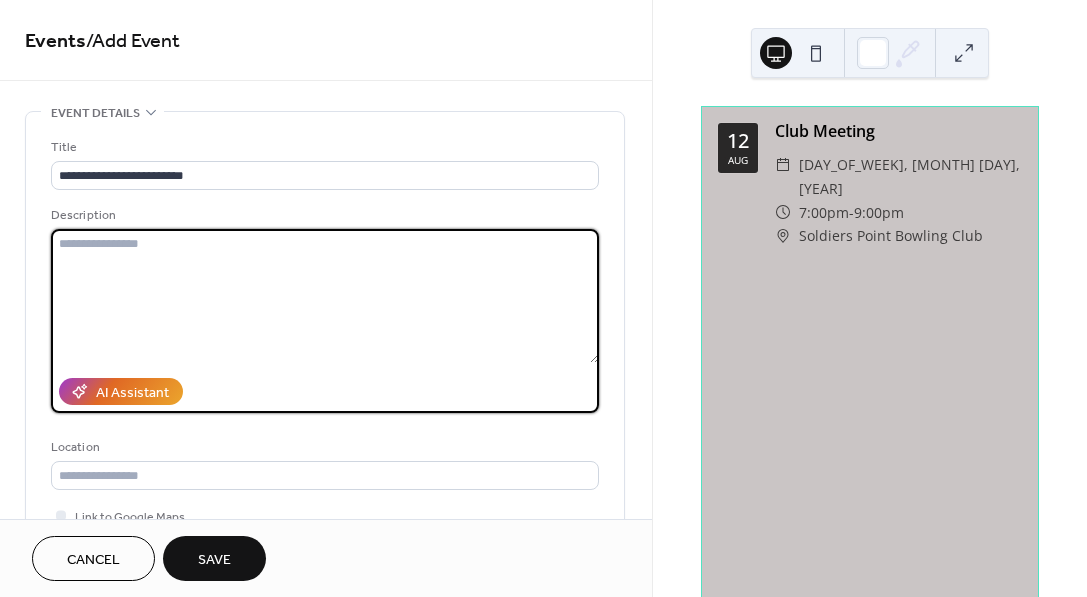 click at bounding box center [325, 296] 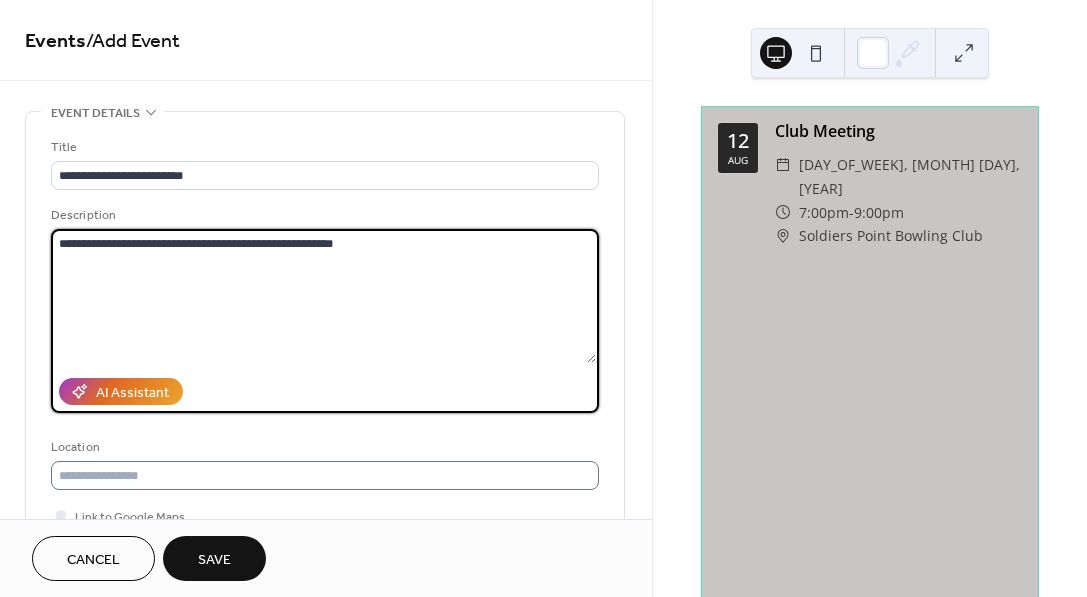 type on "**********" 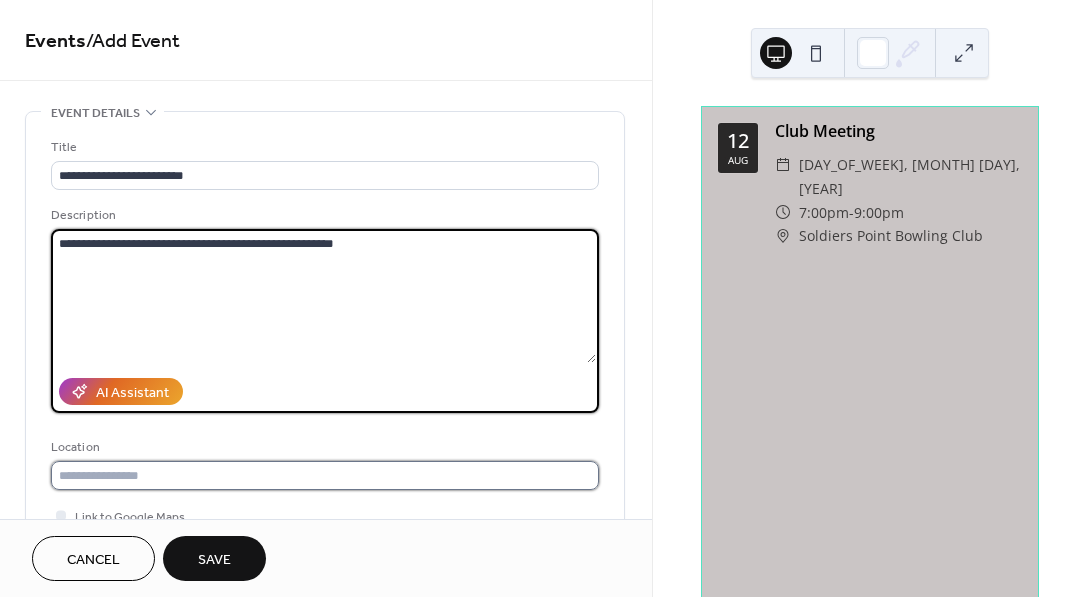 click at bounding box center [325, 475] 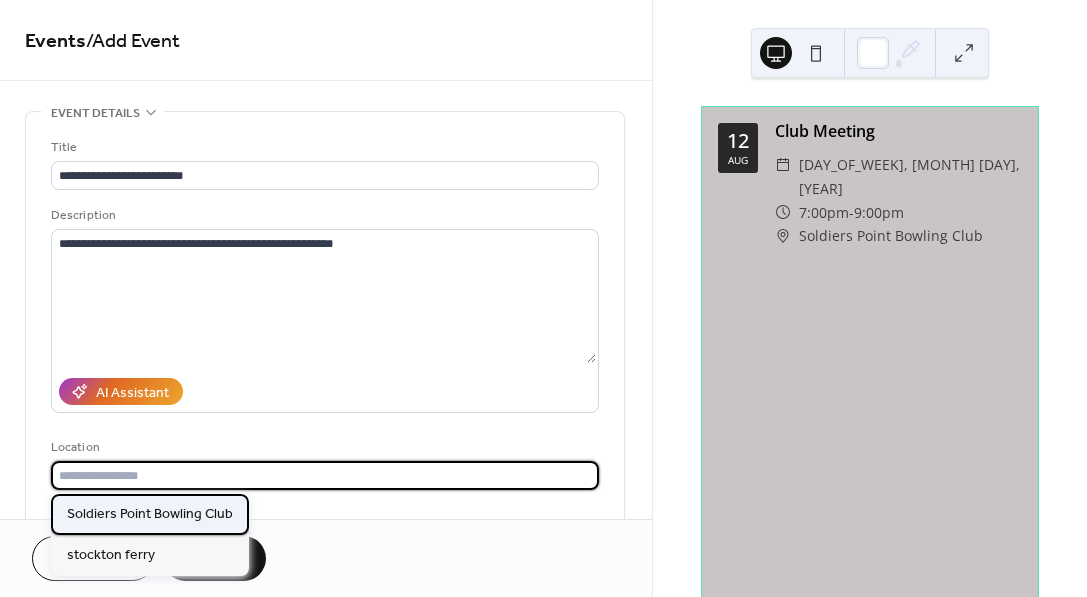 click on "Soldiers Point Bowling Club" at bounding box center (150, 513) 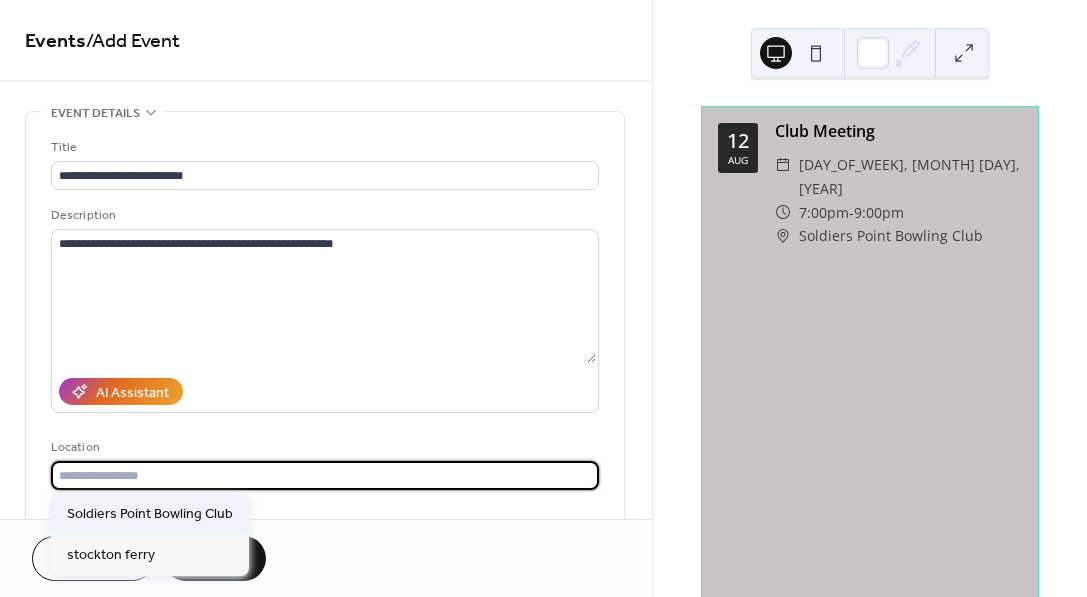 type on "**********" 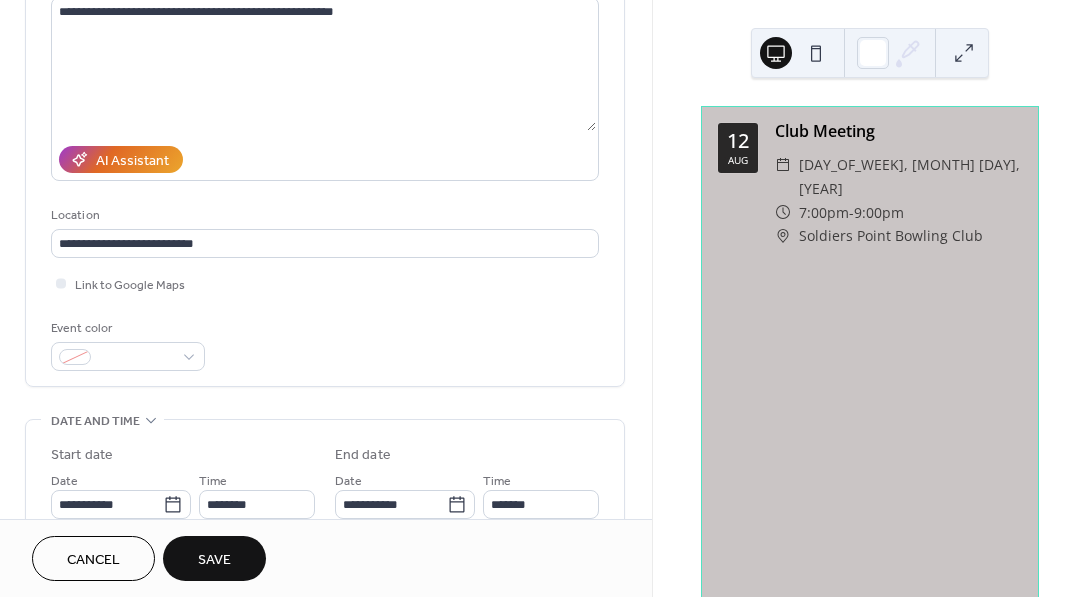 scroll, scrollTop: 233, scrollLeft: 0, axis: vertical 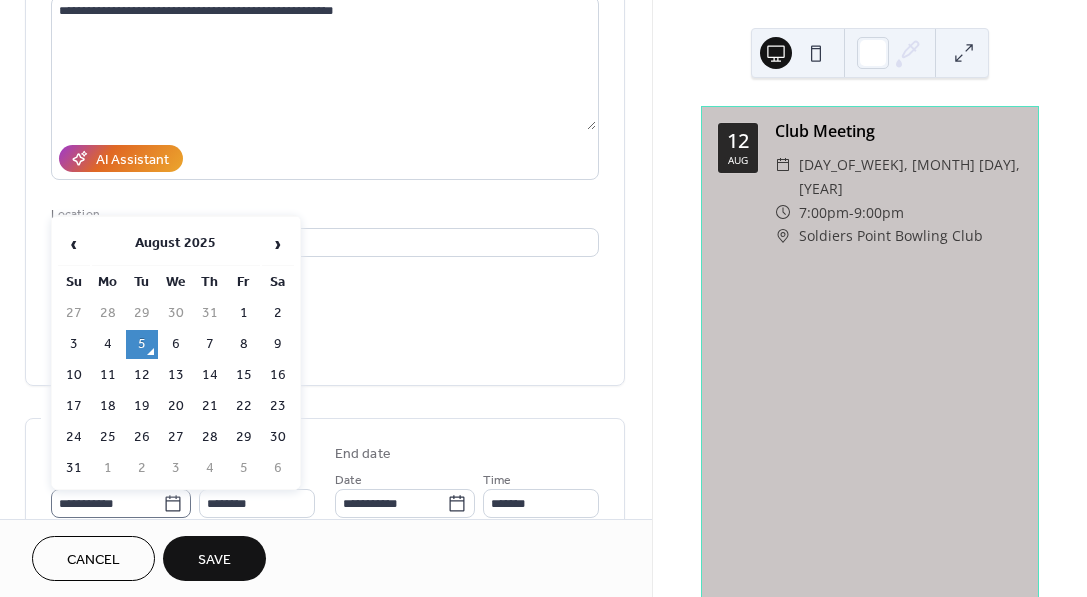 click 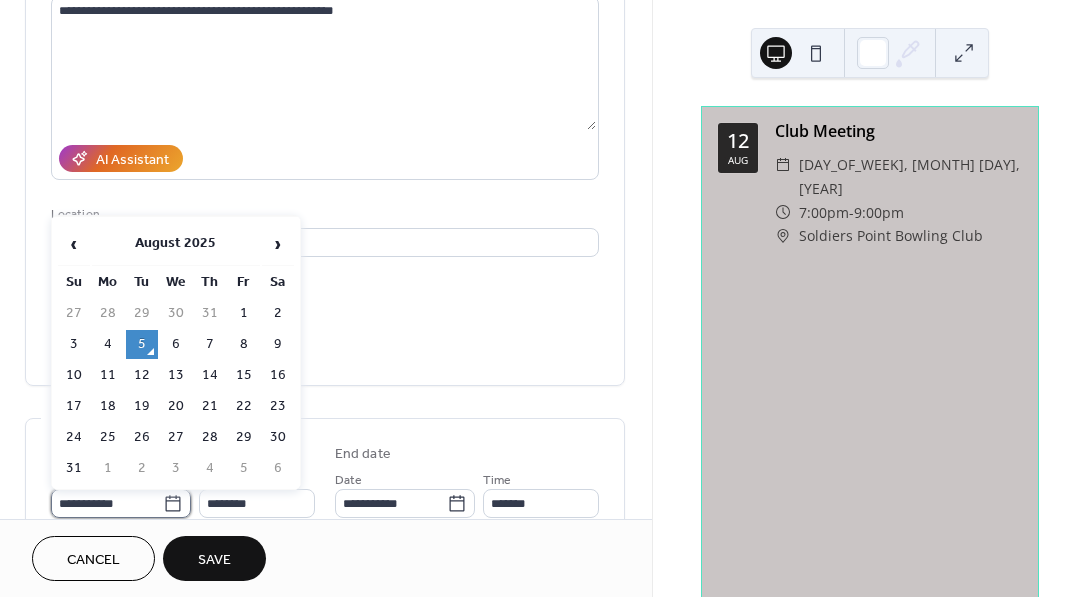 click on "**********" at bounding box center [107, 503] 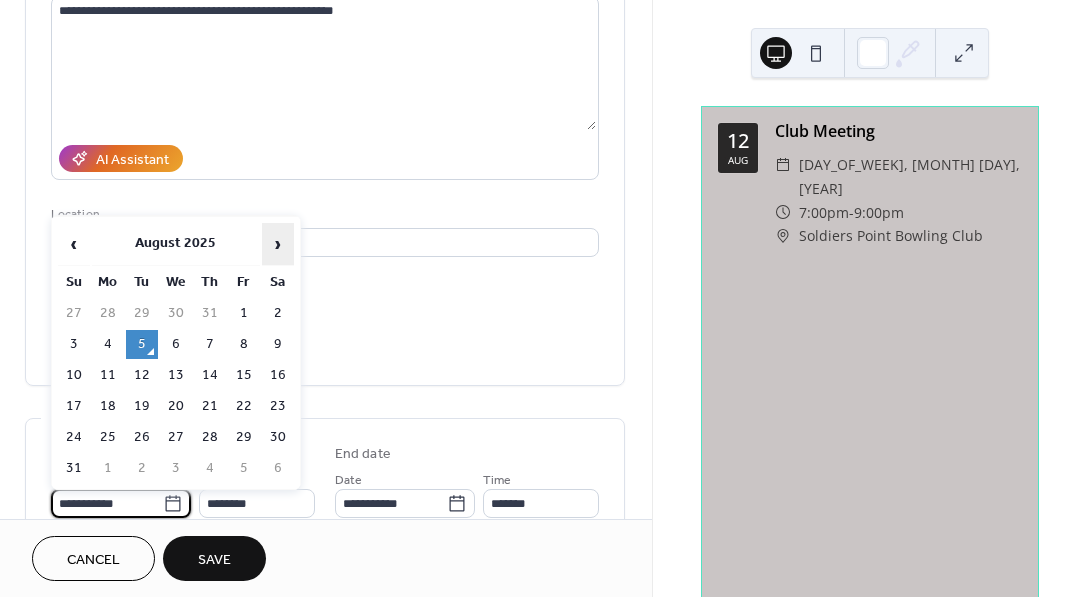 click on "›" at bounding box center (278, 244) 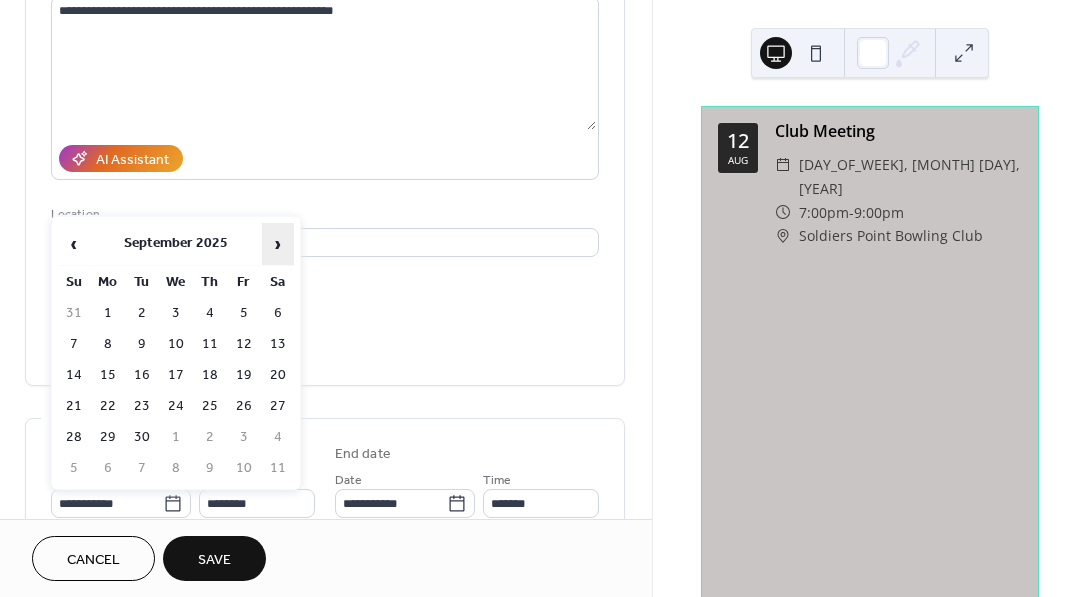 click on "›" at bounding box center (278, 244) 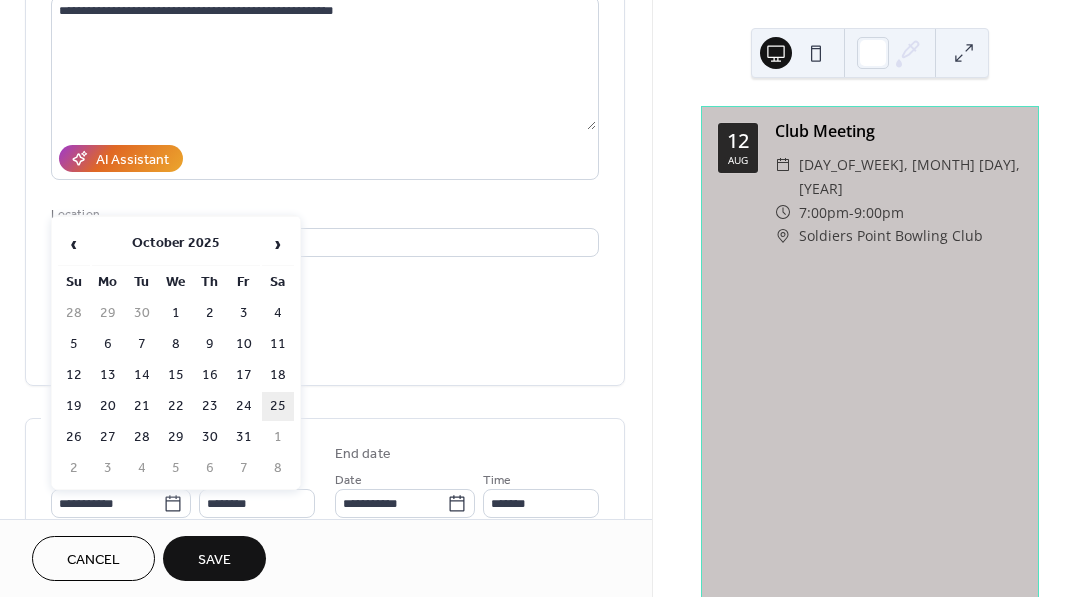 click on "25" at bounding box center [278, 406] 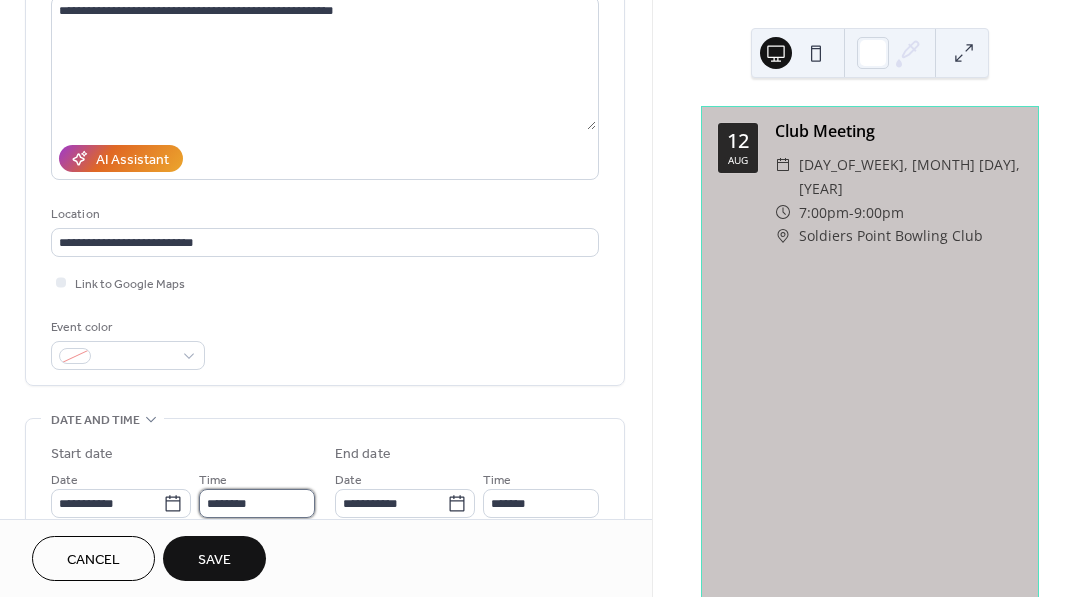 click on "********" at bounding box center [257, 503] 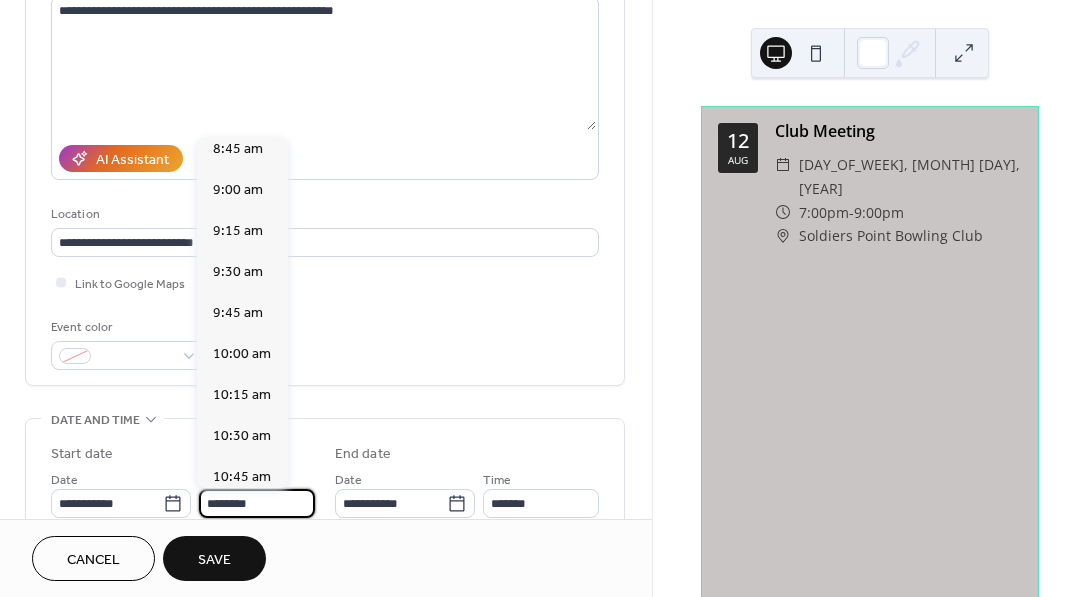 scroll, scrollTop: 1443, scrollLeft: 0, axis: vertical 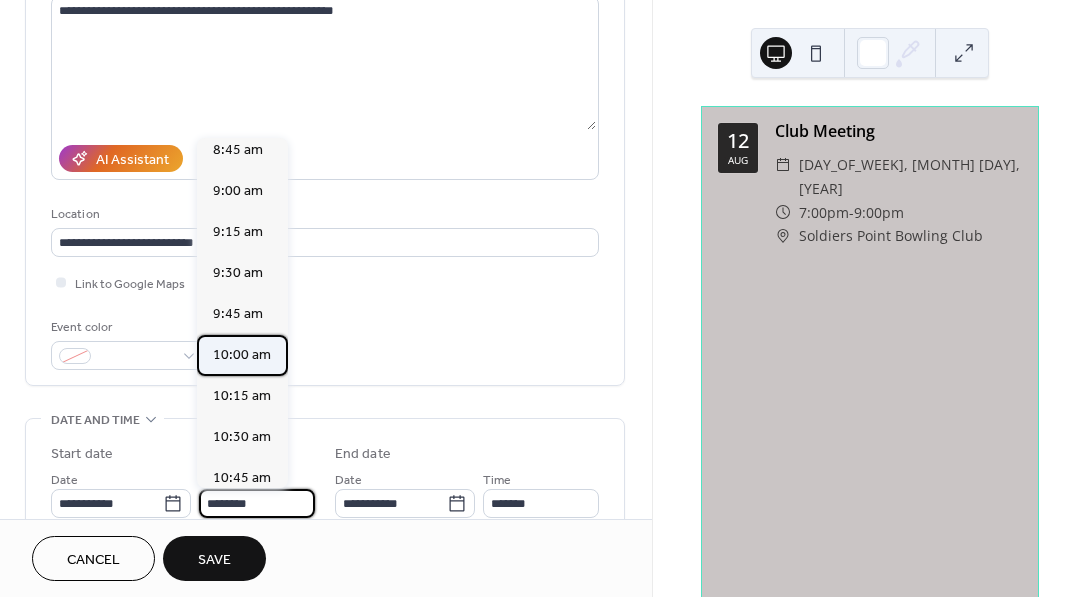 click on "10:00 am" at bounding box center [242, 355] 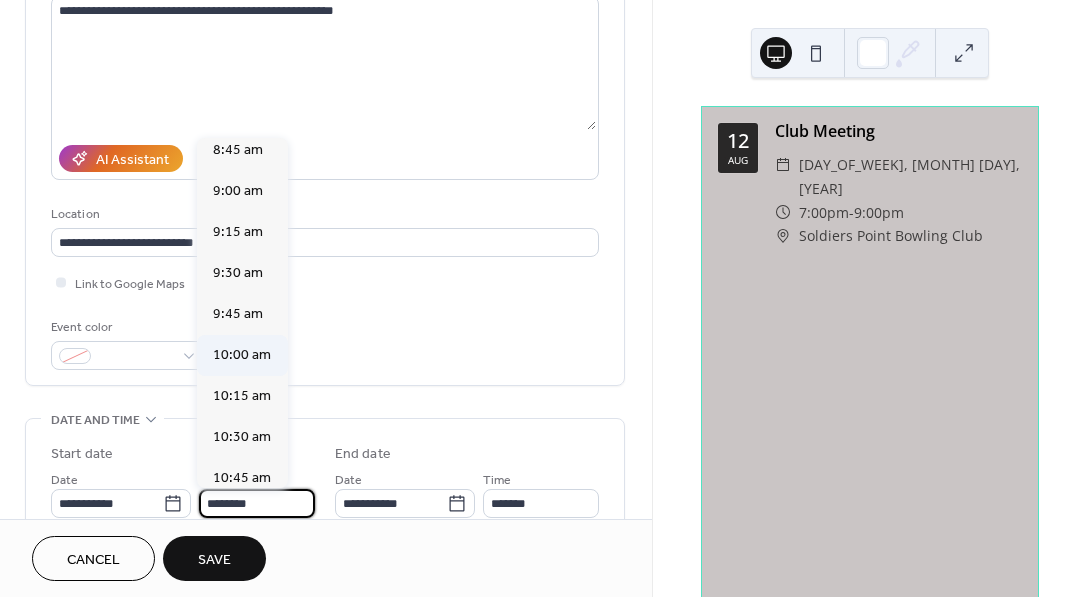 type on "********" 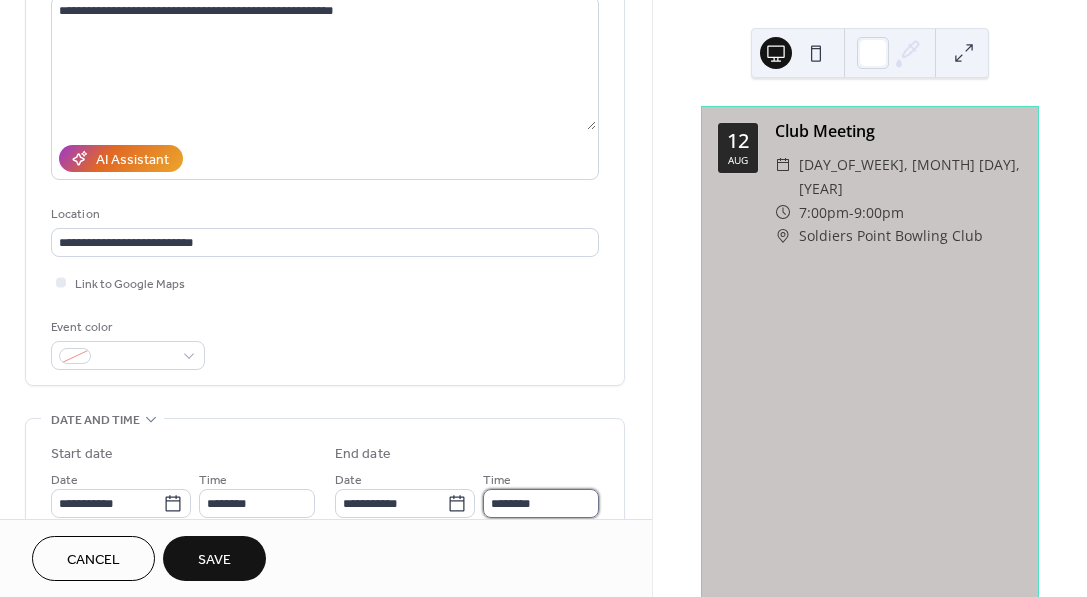 click on "********" at bounding box center [541, 503] 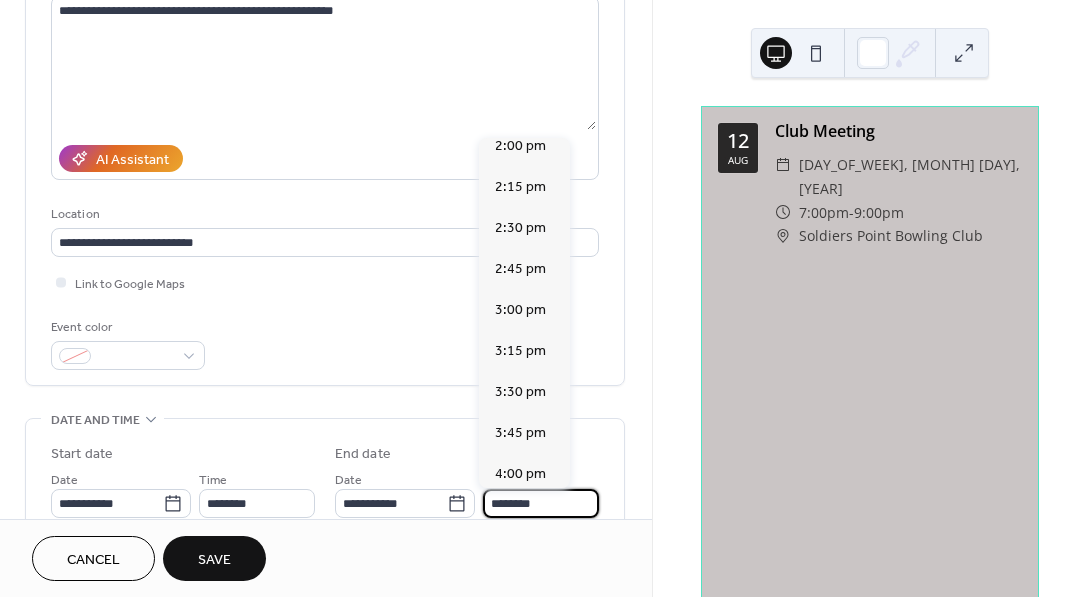 scroll, scrollTop: 627, scrollLeft: 0, axis: vertical 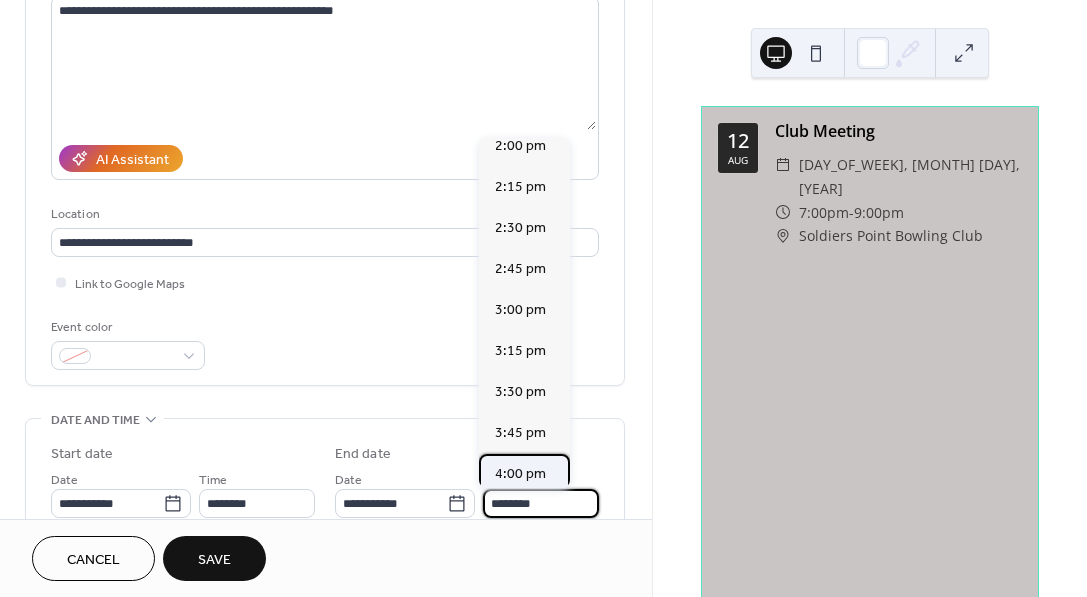 click on "4:00 pm" at bounding box center (520, 474) 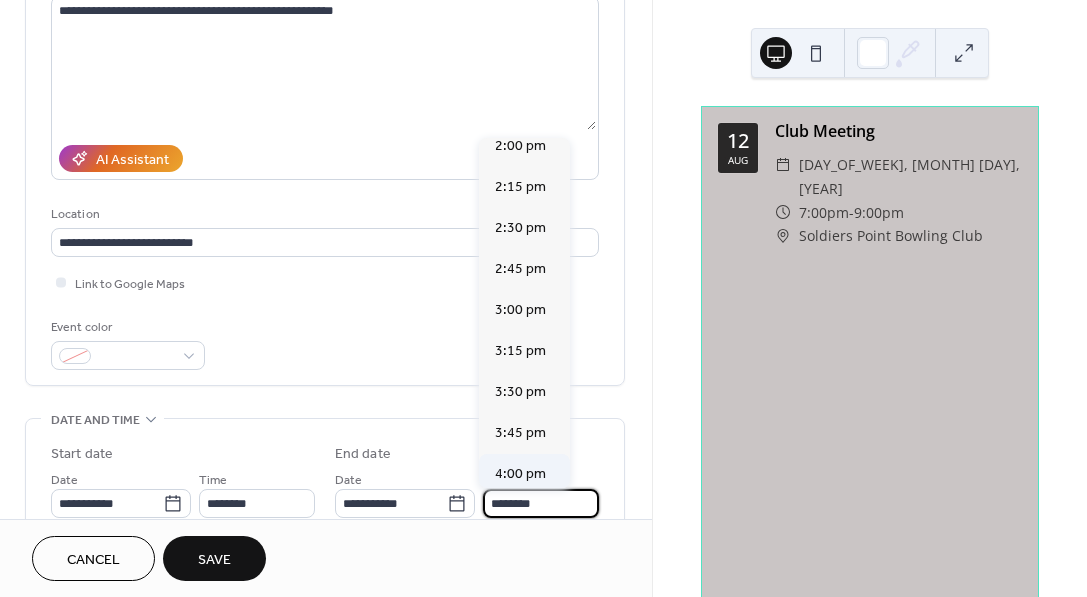 type on "*******" 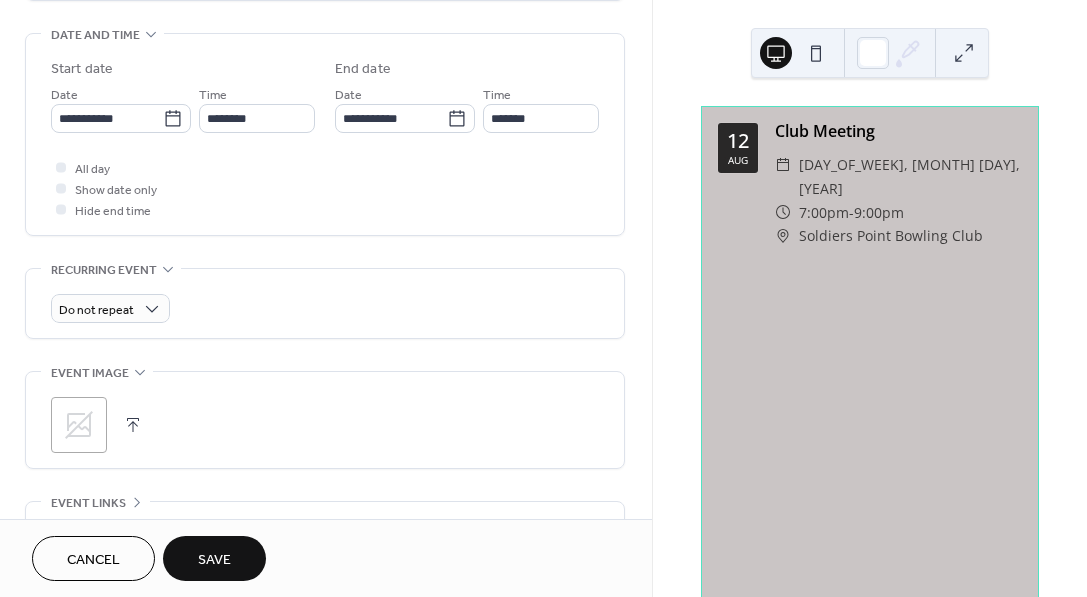 scroll, scrollTop: 628, scrollLeft: 0, axis: vertical 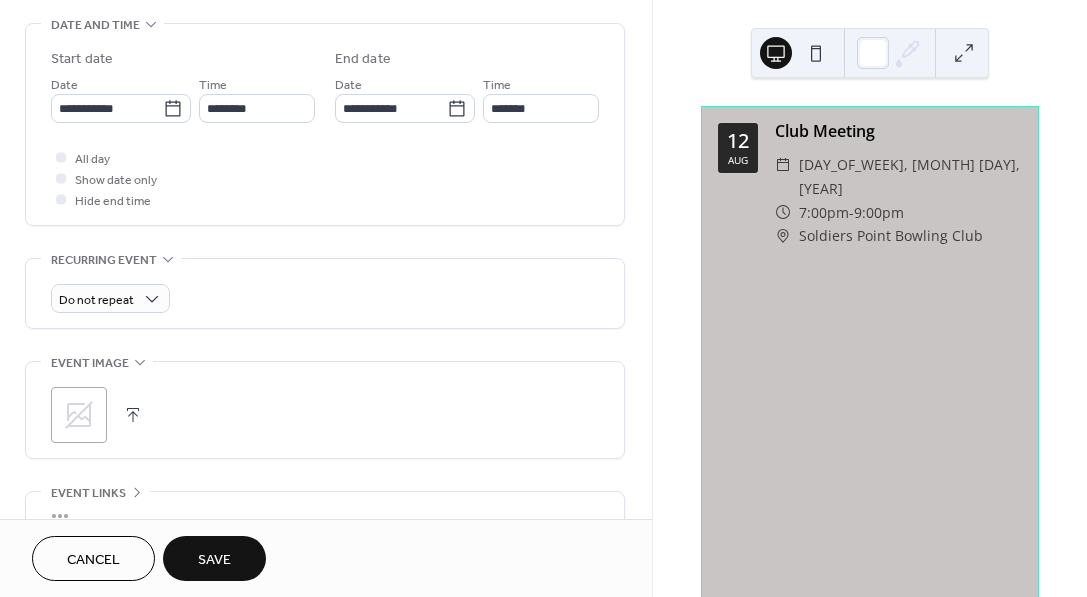 click on "Save" at bounding box center [214, 560] 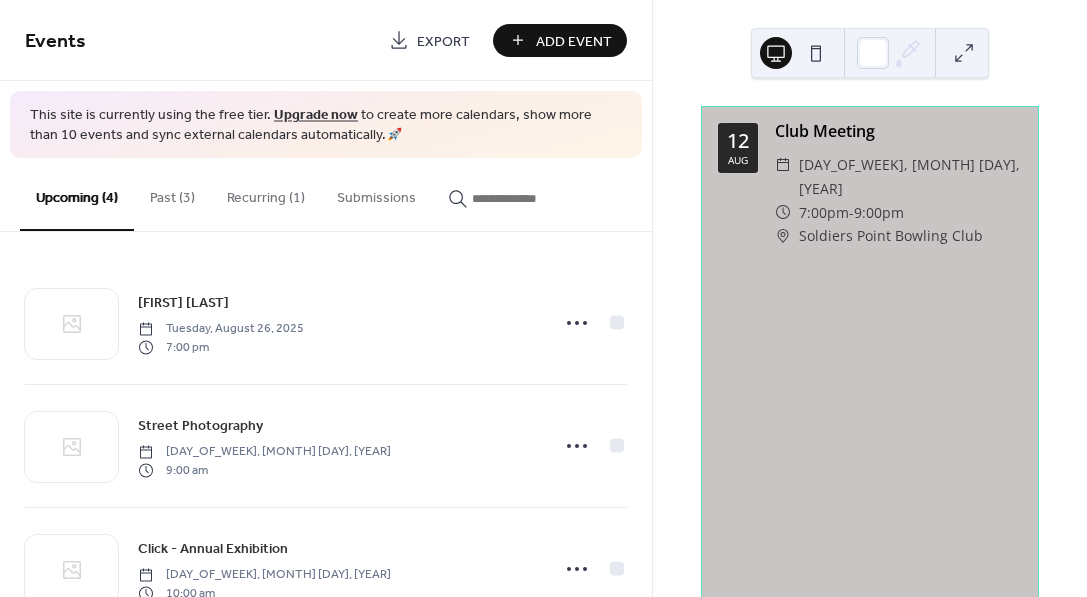 click on "Add Event" at bounding box center [574, 41] 